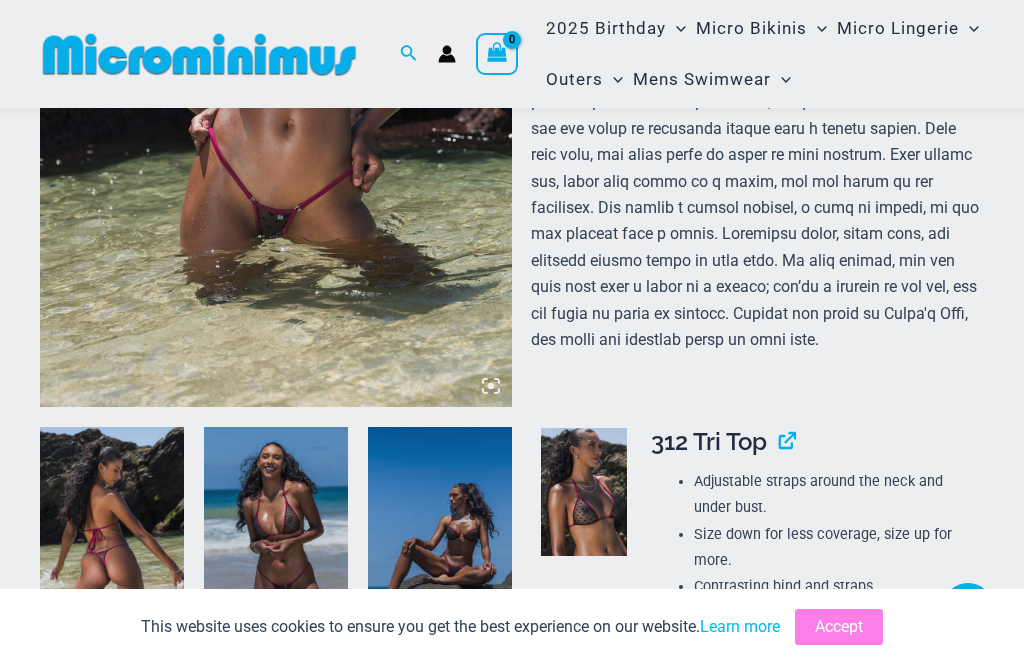 scroll, scrollTop: 341, scrollLeft: 0, axis: vertical 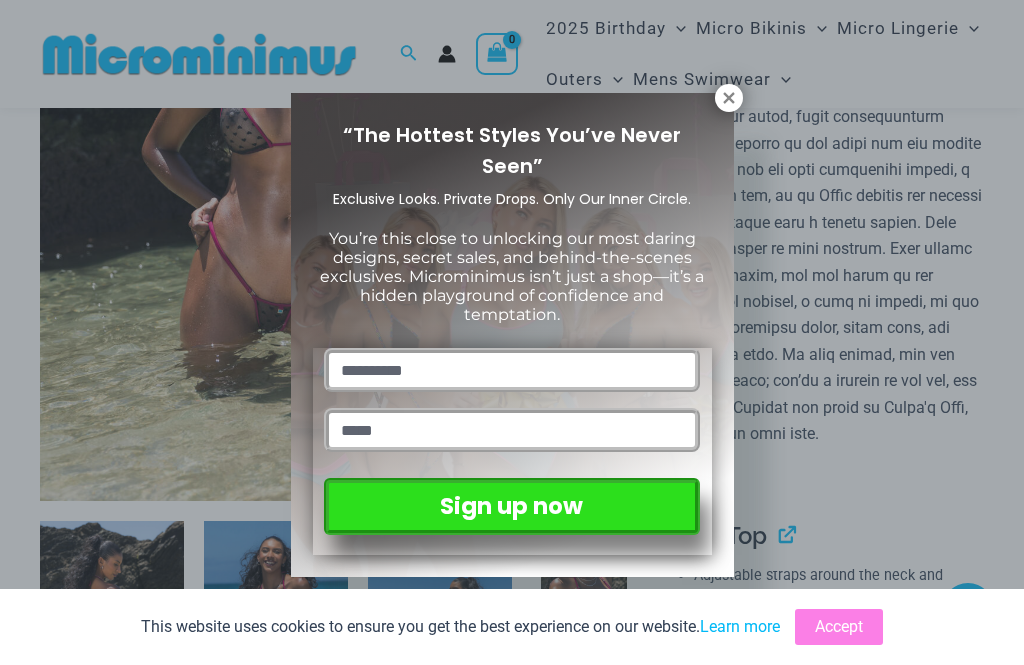 click 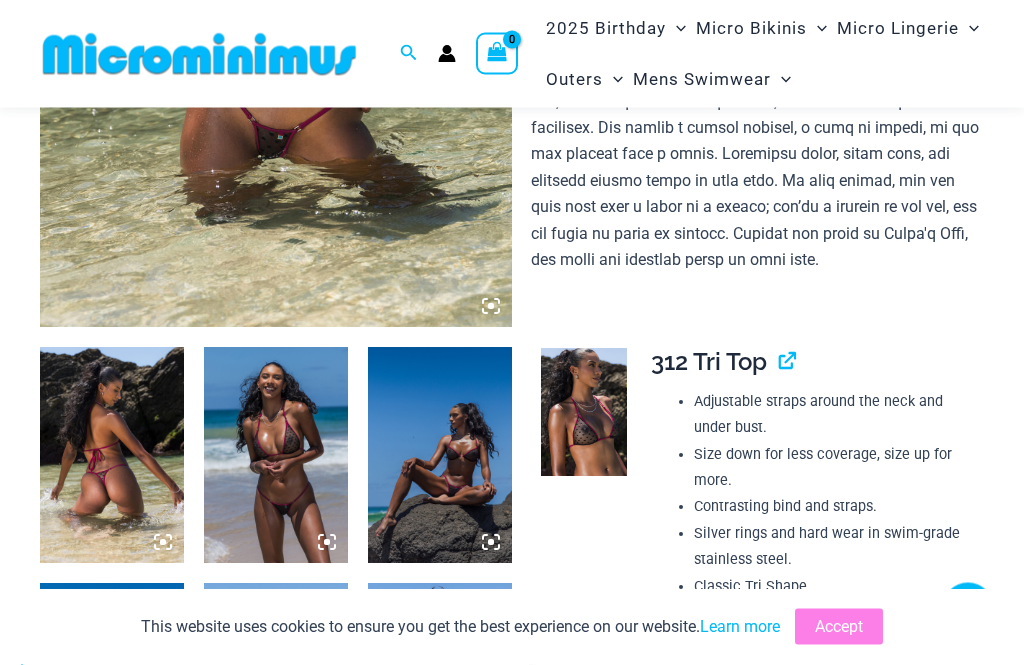 scroll, scrollTop: 515, scrollLeft: 0, axis: vertical 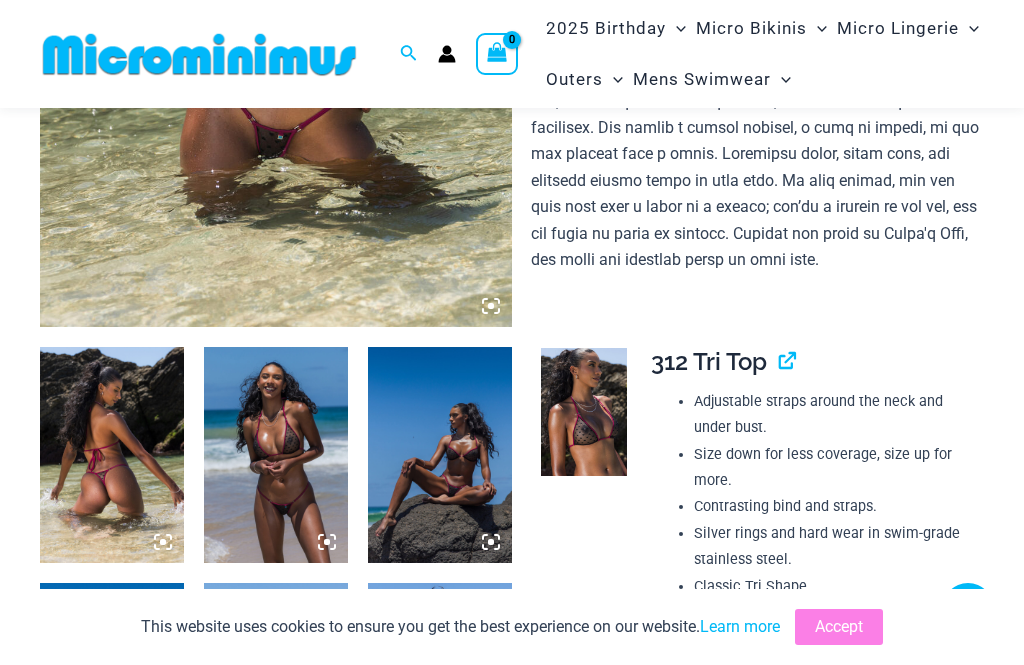 click at bounding box center (112, 455) 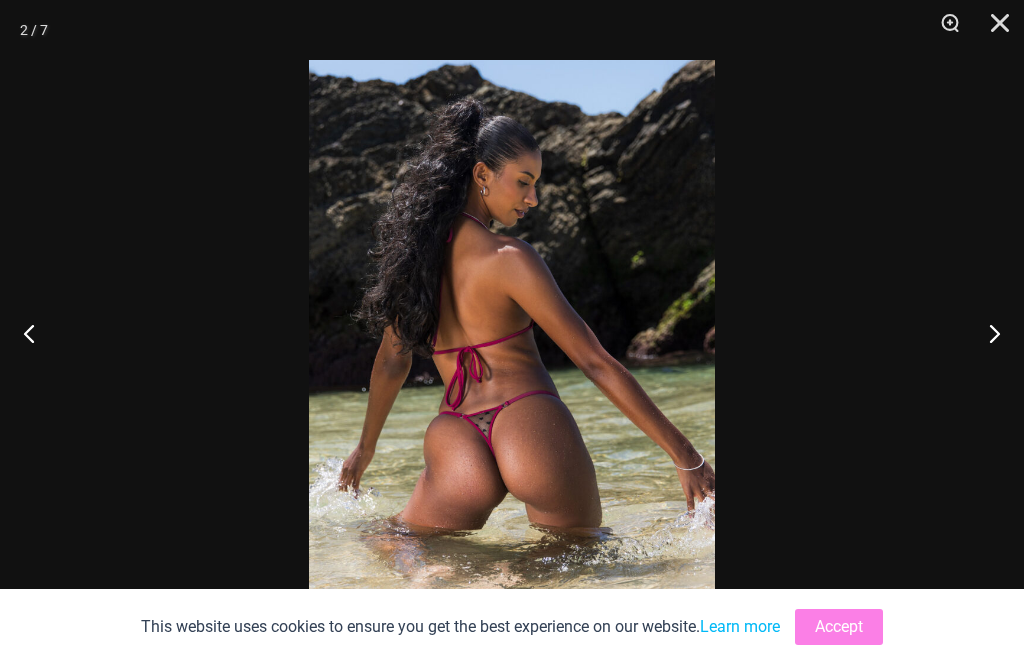 click on "Accept" at bounding box center (839, 627) 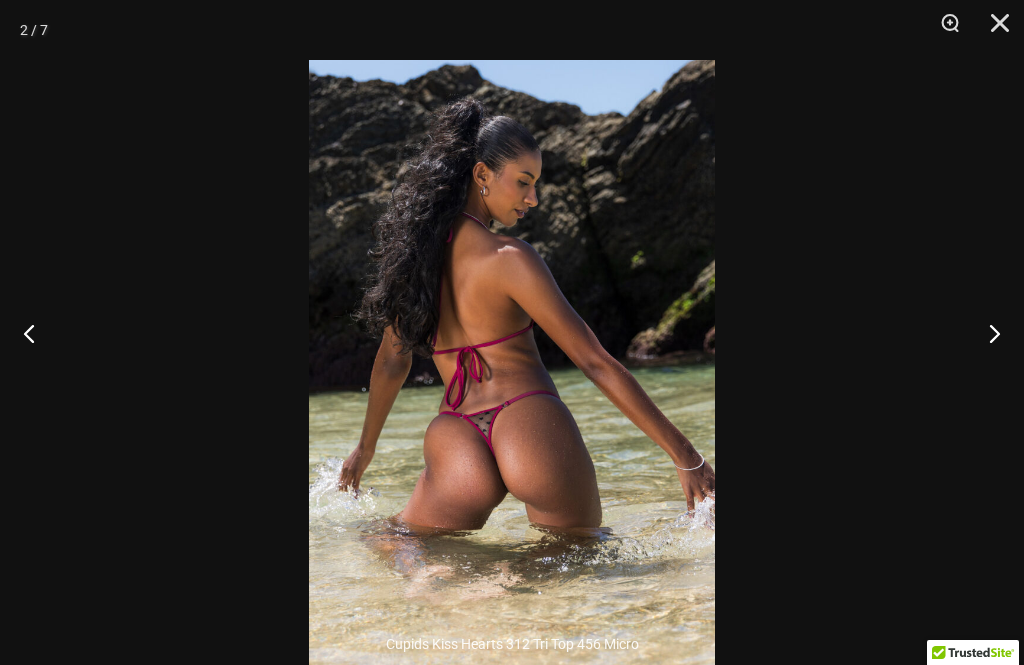 click at bounding box center [986, 333] 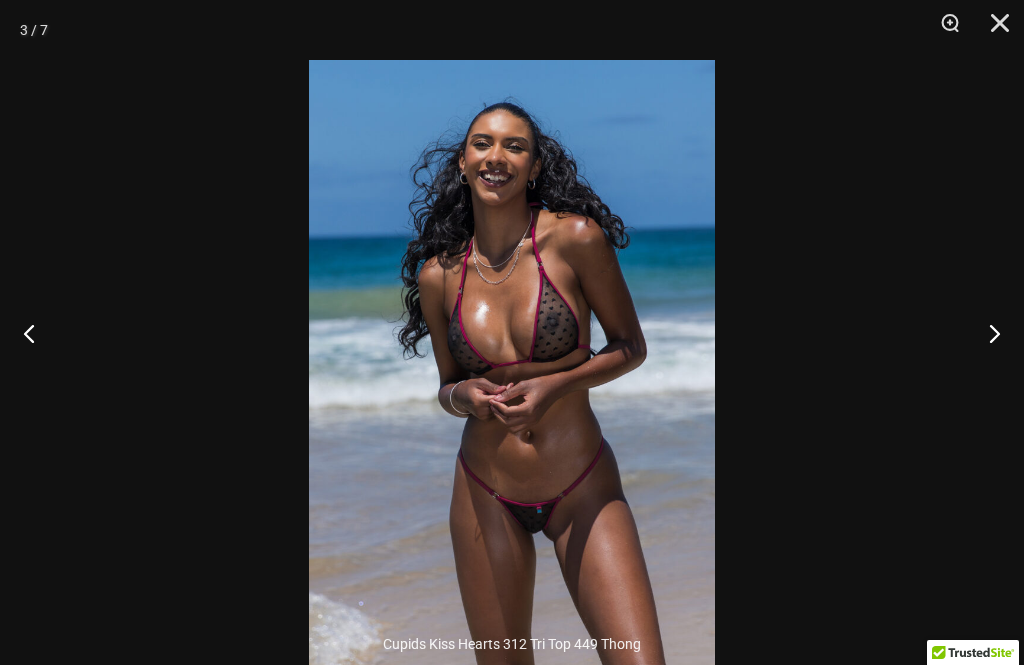 click at bounding box center [943, 30] 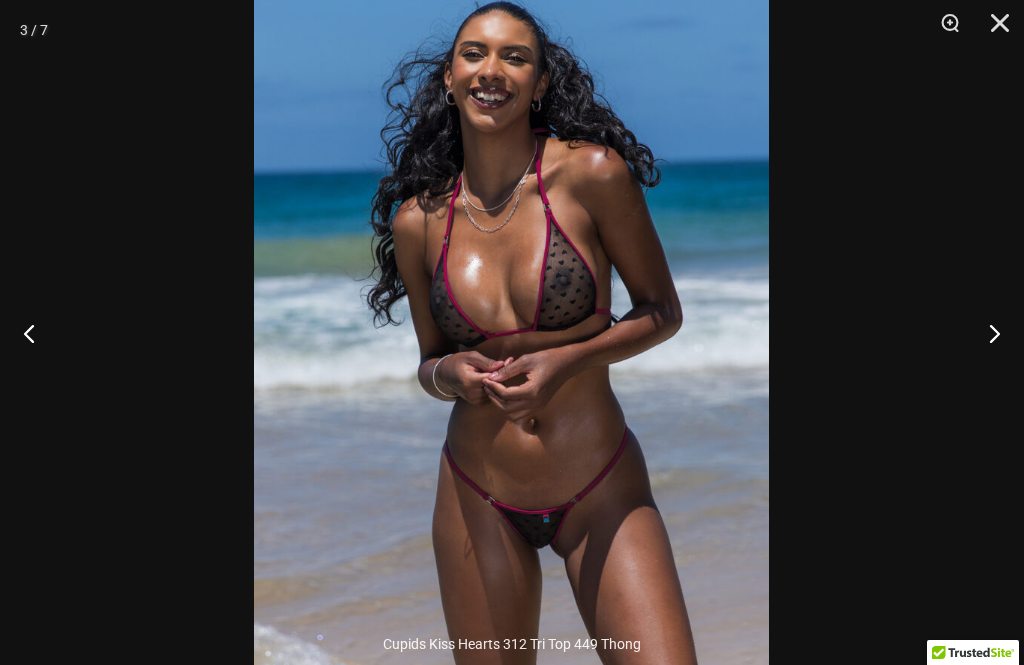 click at bounding box center [986, 333] 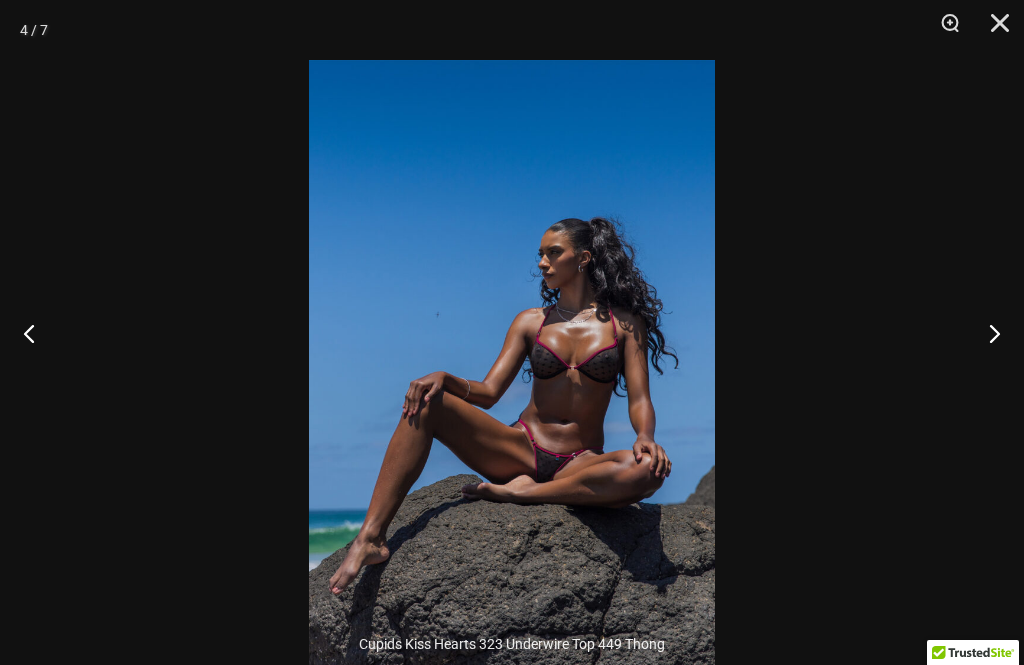 click at bounding box center [986, 333] 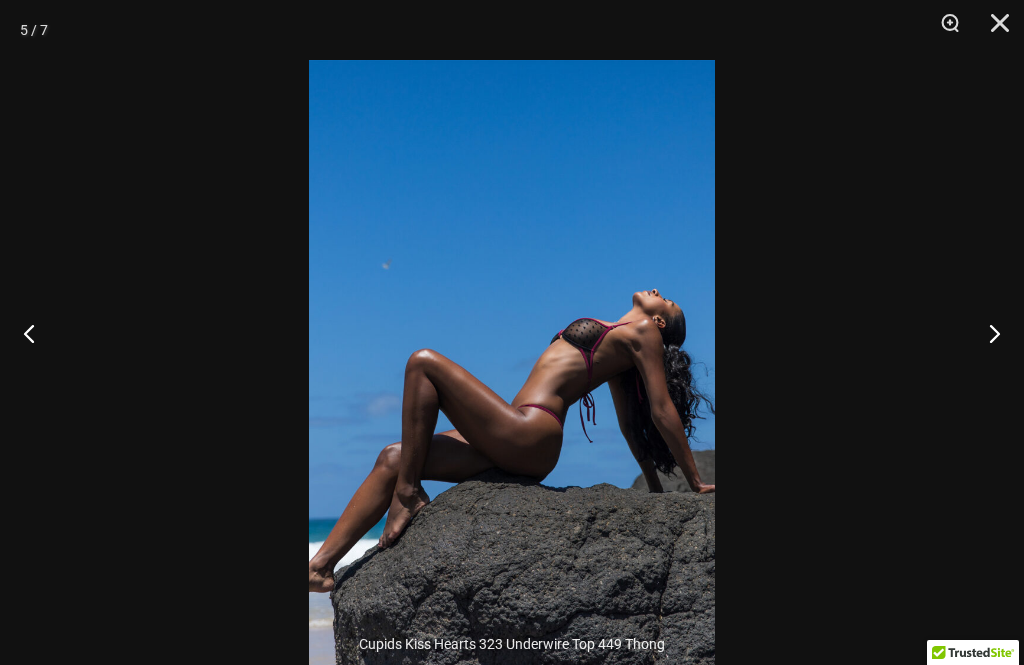 click at bounding box center [986, 333] 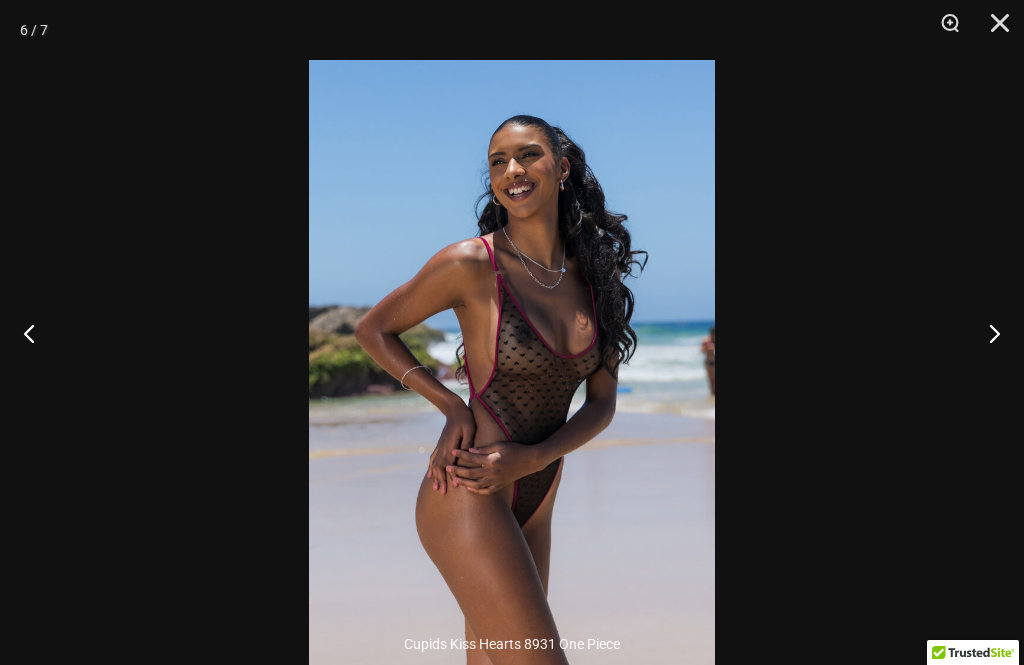 click at bounding box center [986, 333] 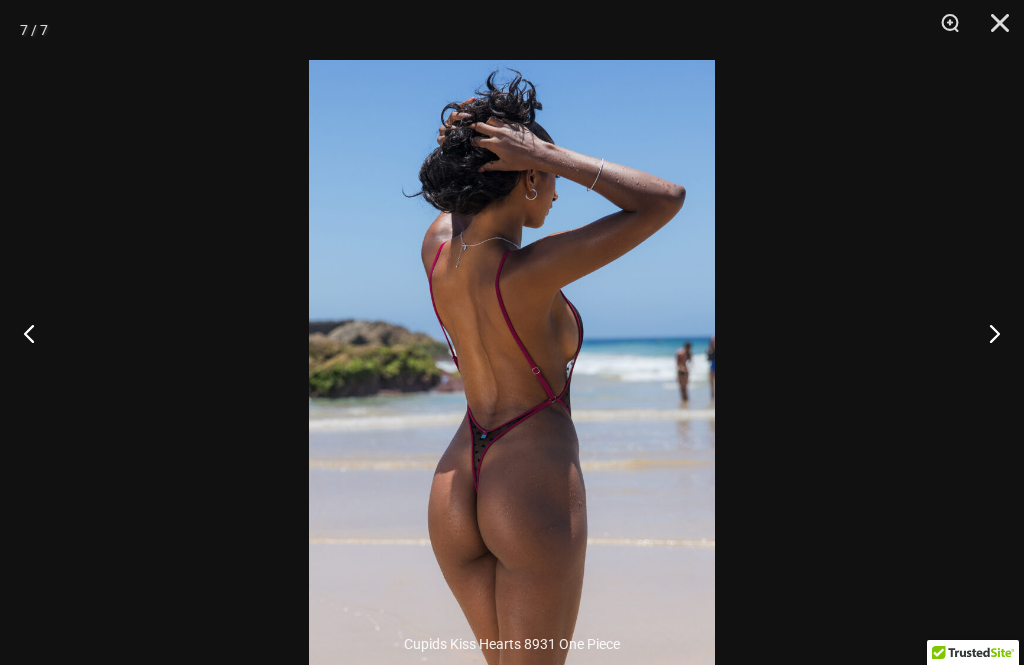 click at bounding box center [986, 333] 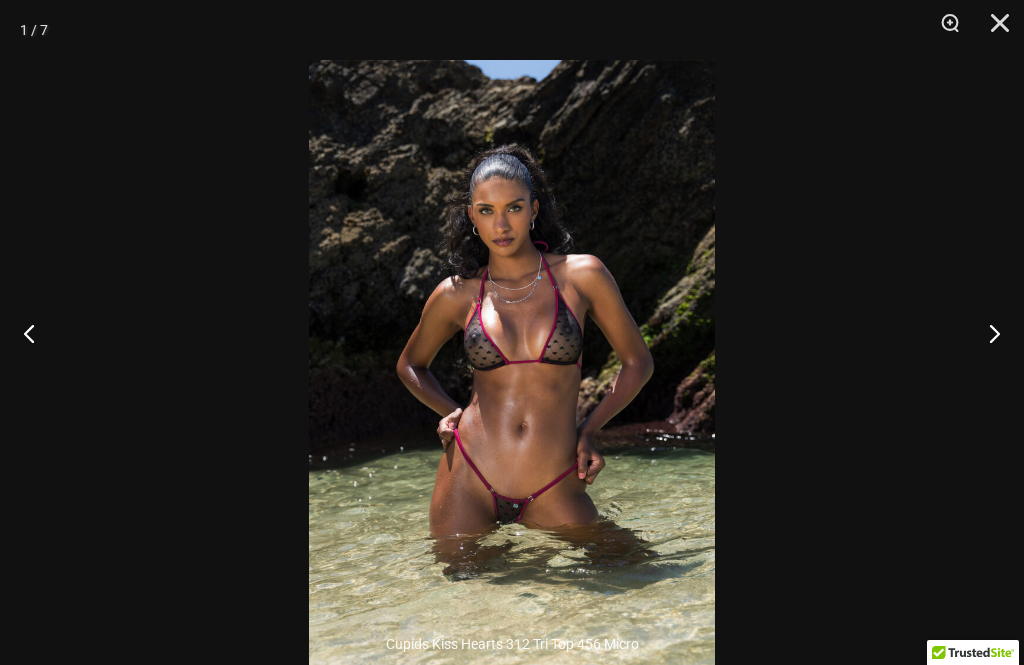 click at bounding box center (37, 333) 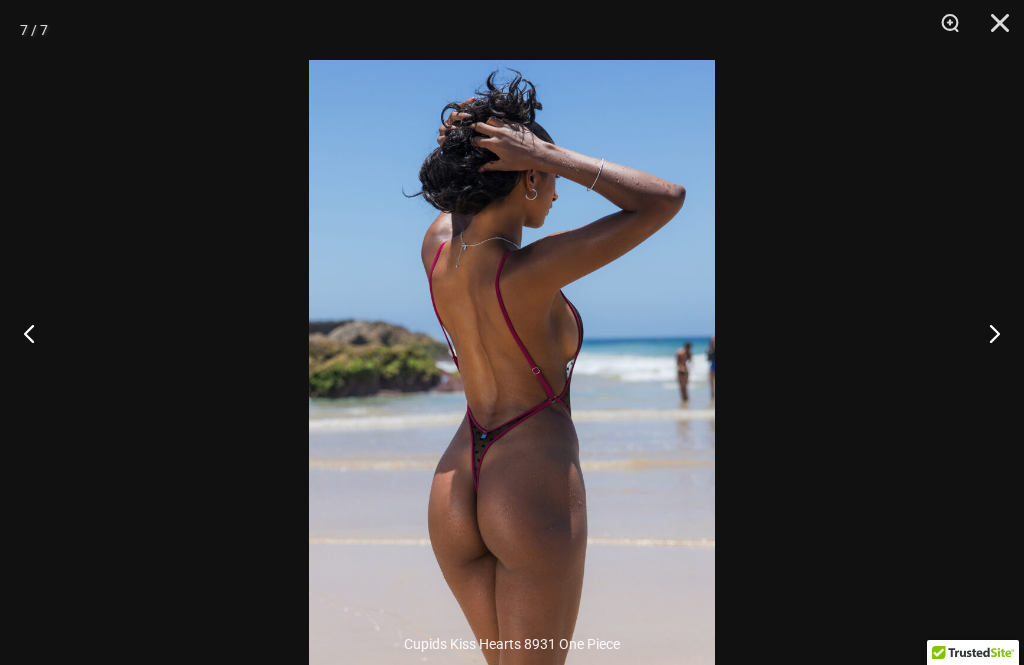 click at bounding box center (986, 333) 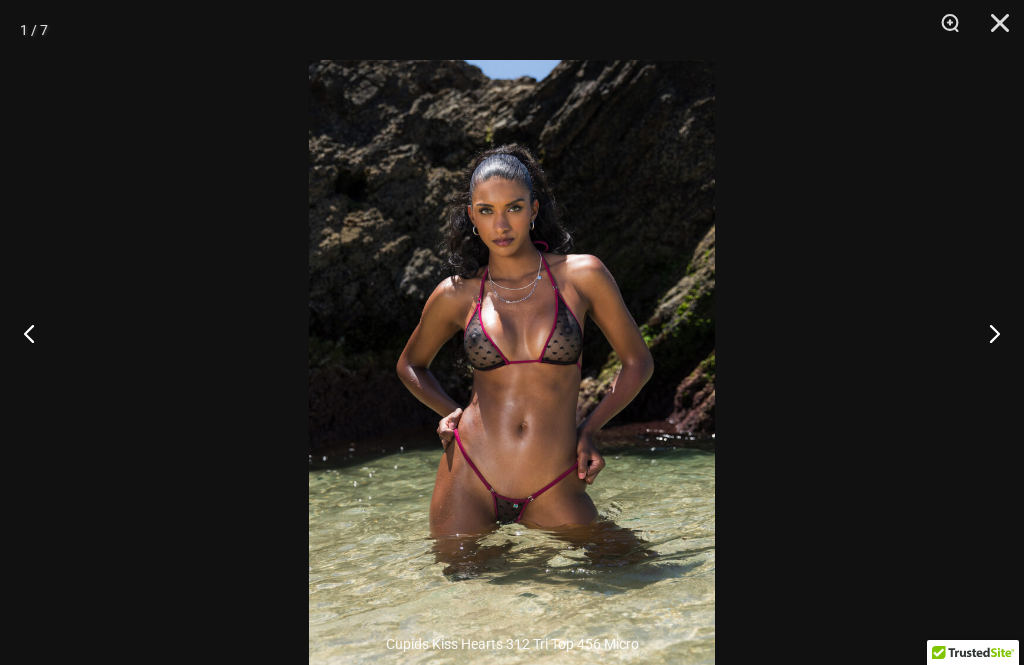 click at bounding box center [986, 333] 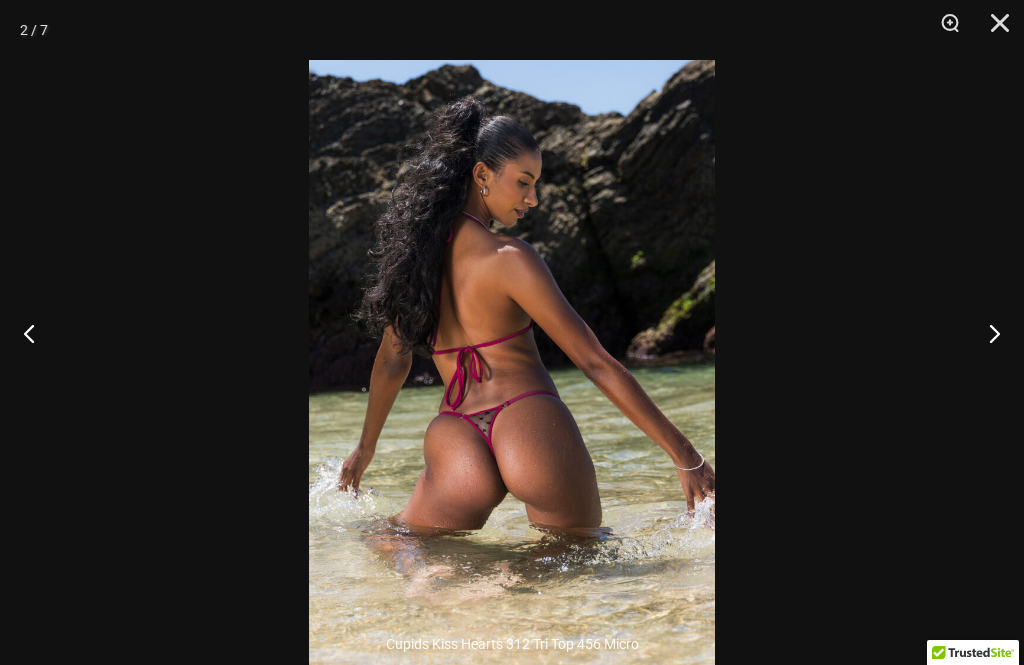 click at bounding box center (986, 333) 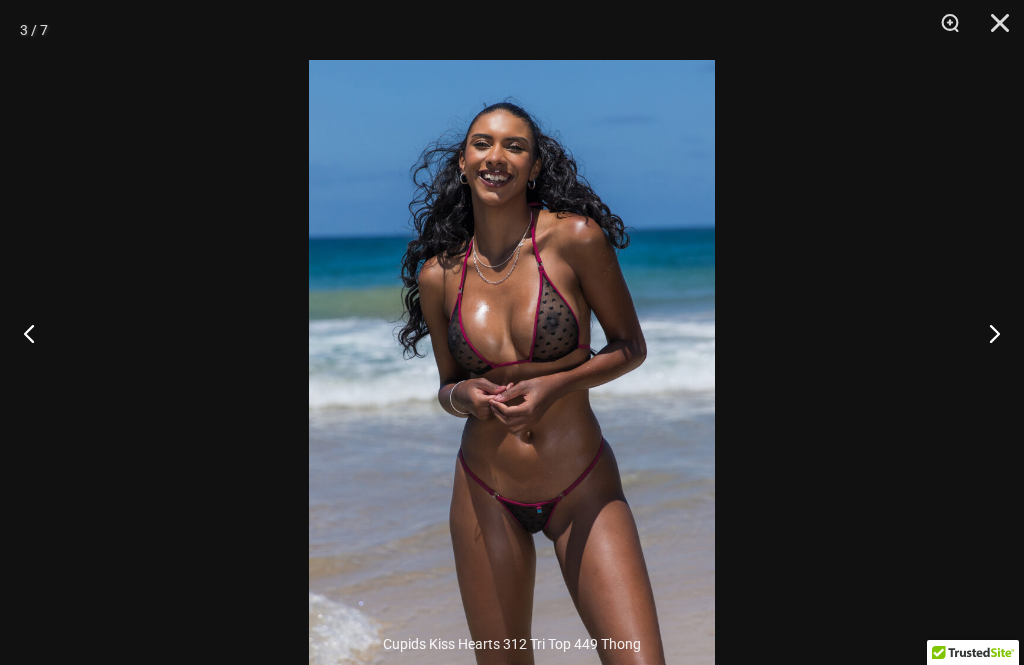 click at bounding box center [986, 333] 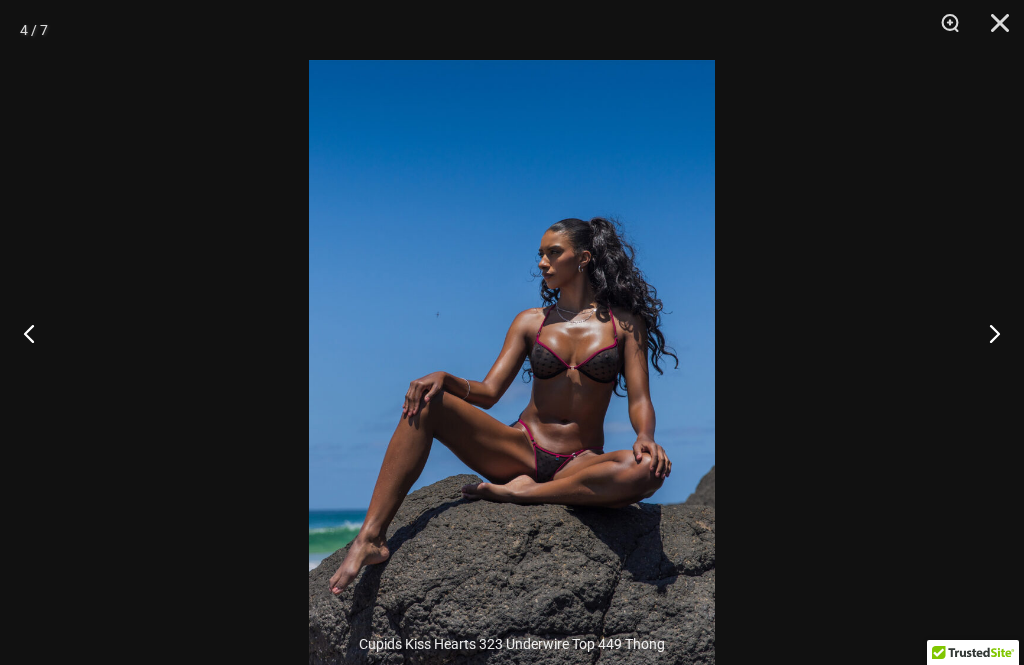 click at bounding box center (986, 333) 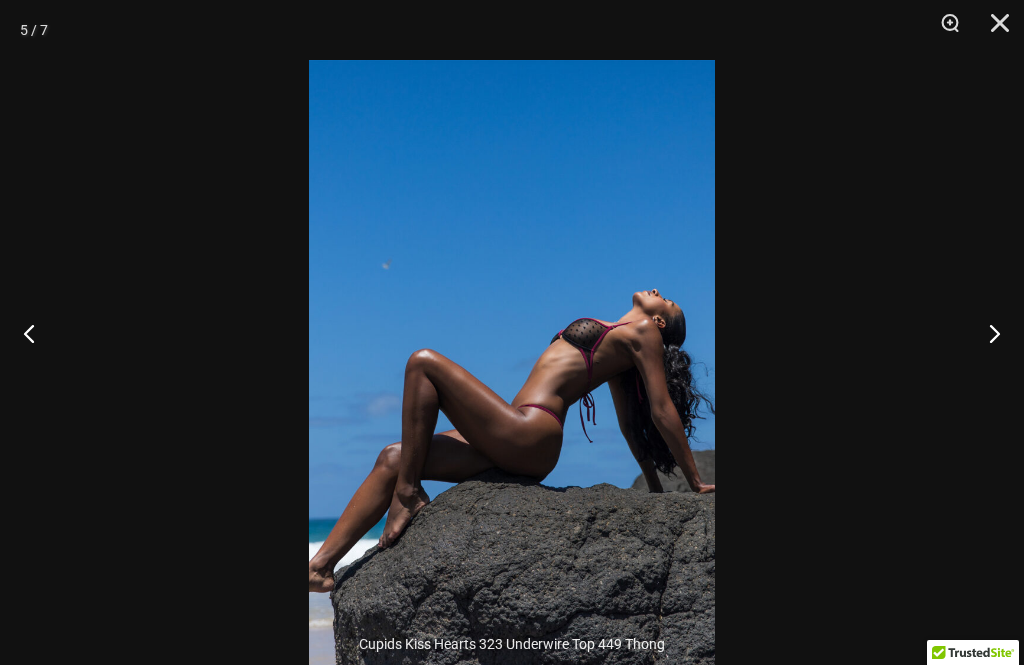 click at bounding box center (37, 333) 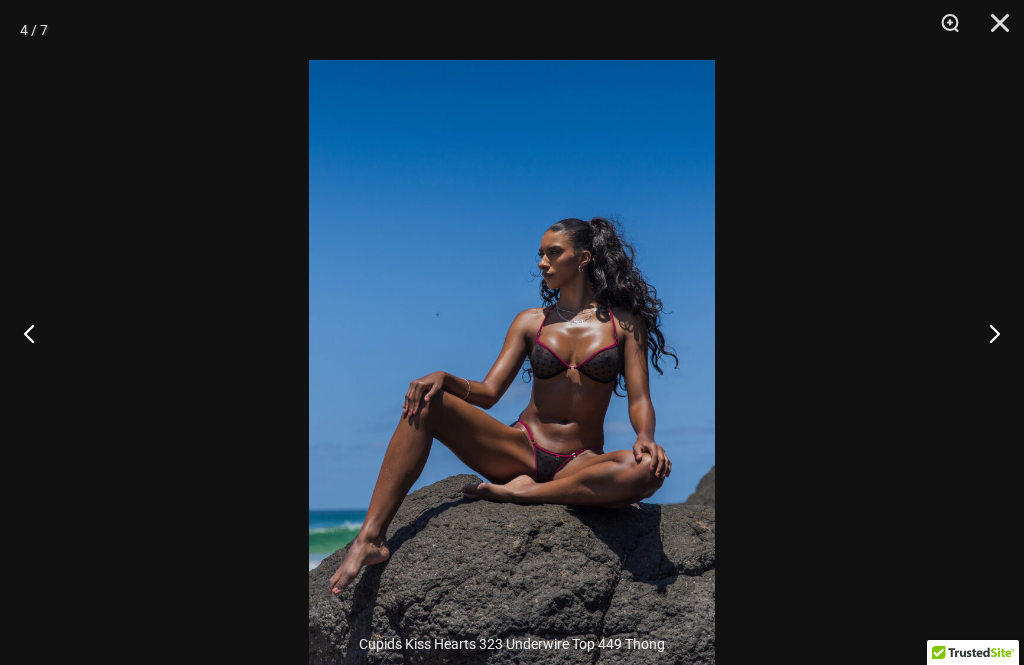 click at bounding box center (37, 333) 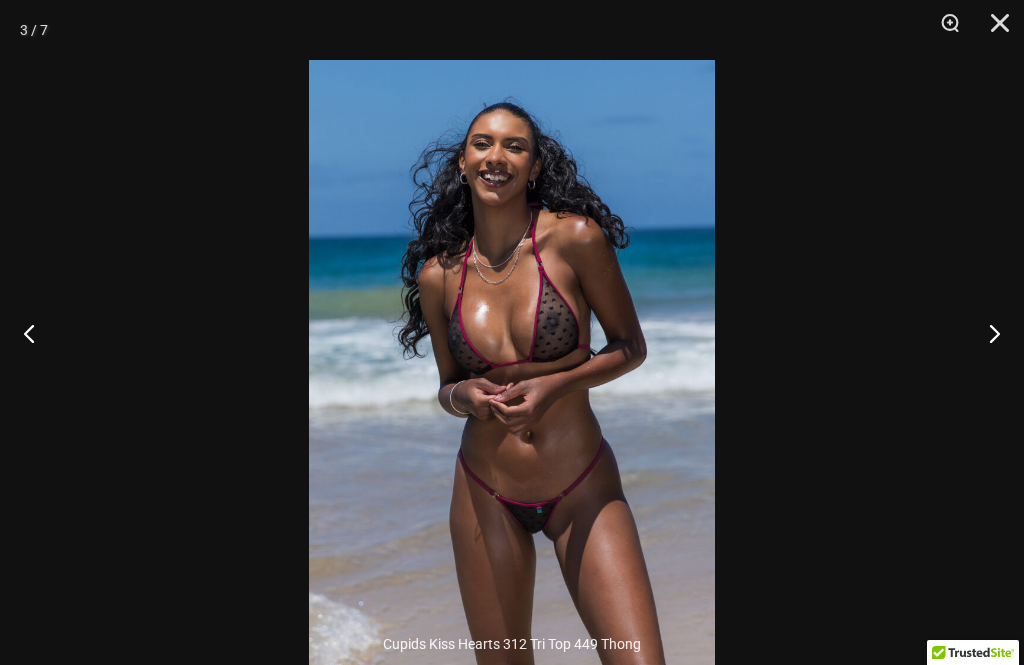 click at bounding box center (993, 30) 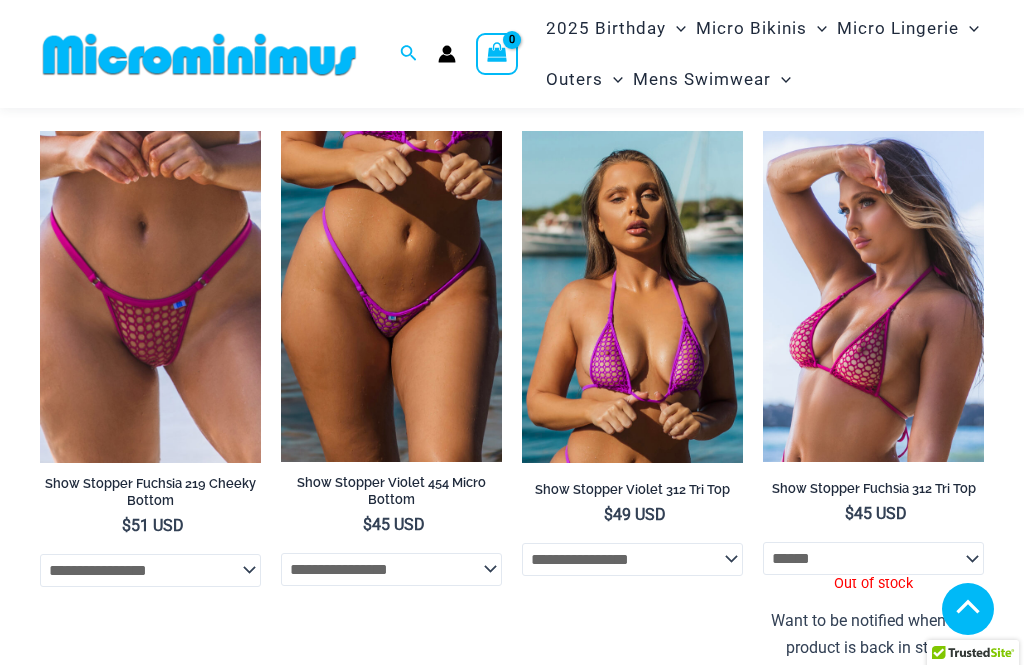 scroll, scrollTop: 6203, scrollLeft: 0, axis: vertical 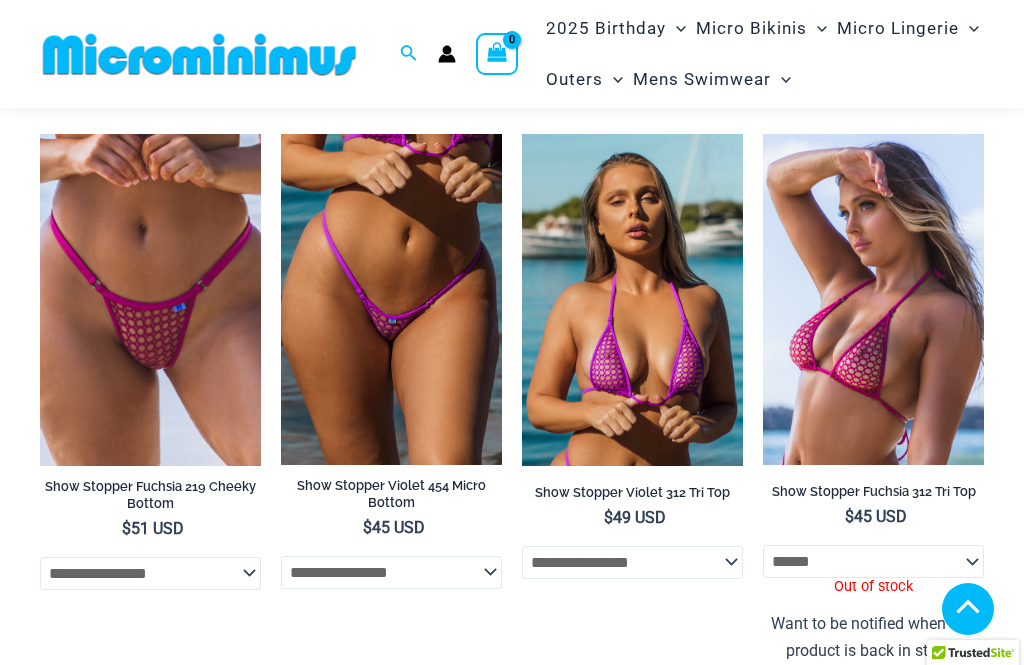 click at bounding box center [763, 134] 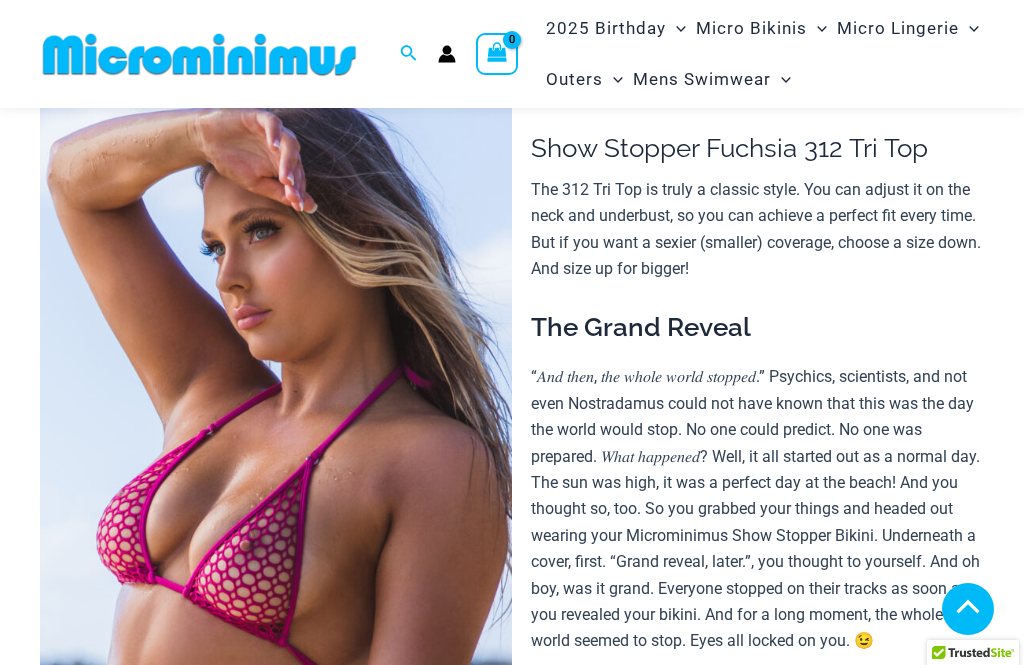 scroll, scrollTop: 0, scrollLeft: 0, axis: both 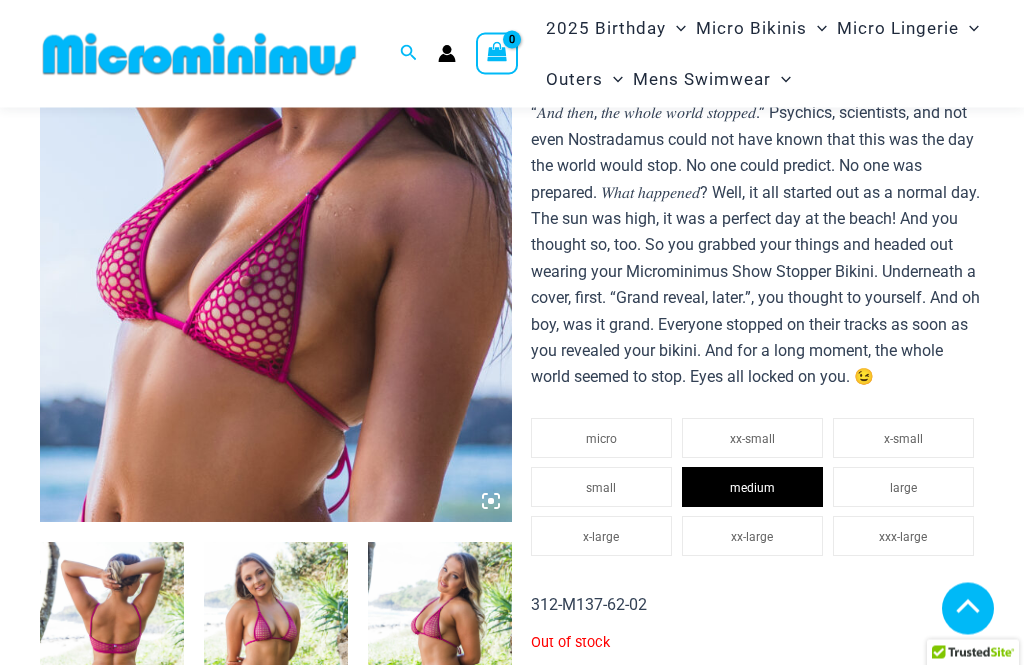 click at bounding box center [276, 169] 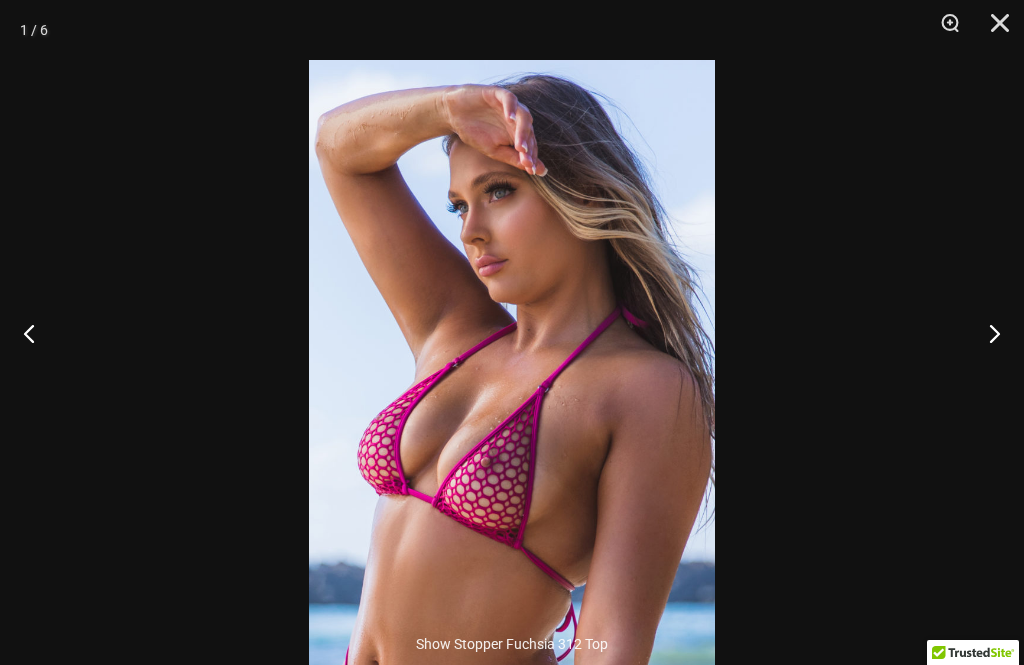 click at bounding box center [986, 333] 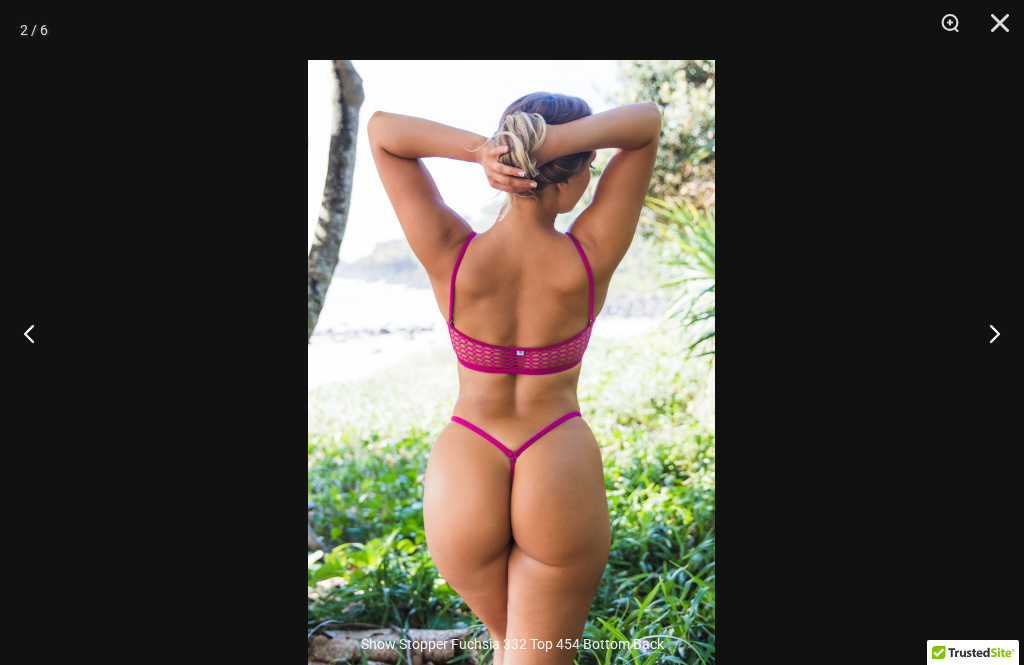 click at bounding box center [986, 333] 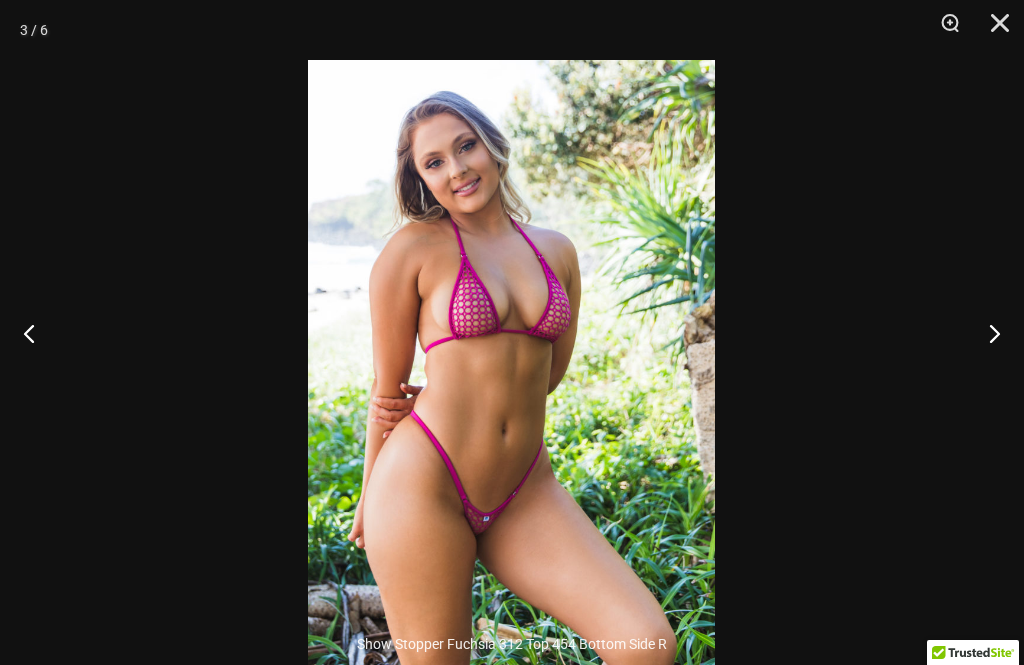 click at bounding box center [986, 333] 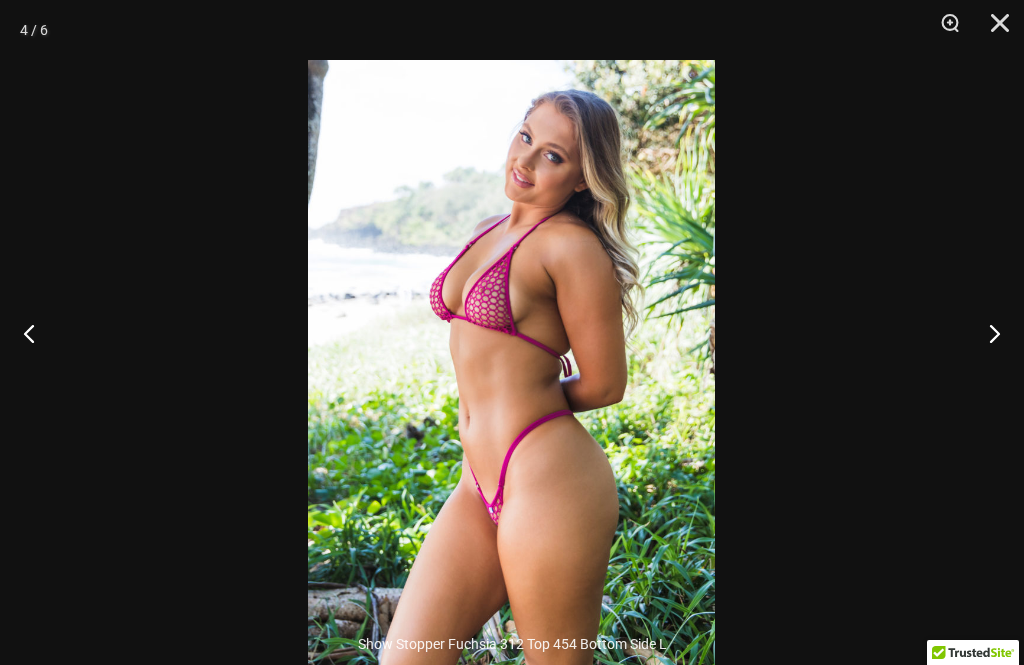 click at bounding box center (986, 333) 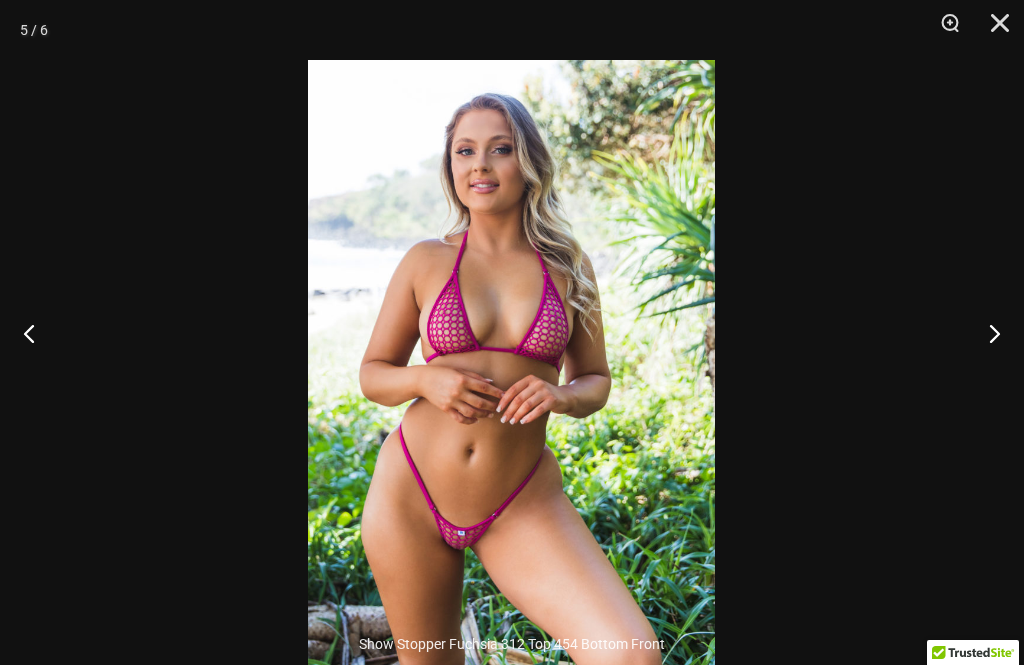 click at bounding box center (943, 30) 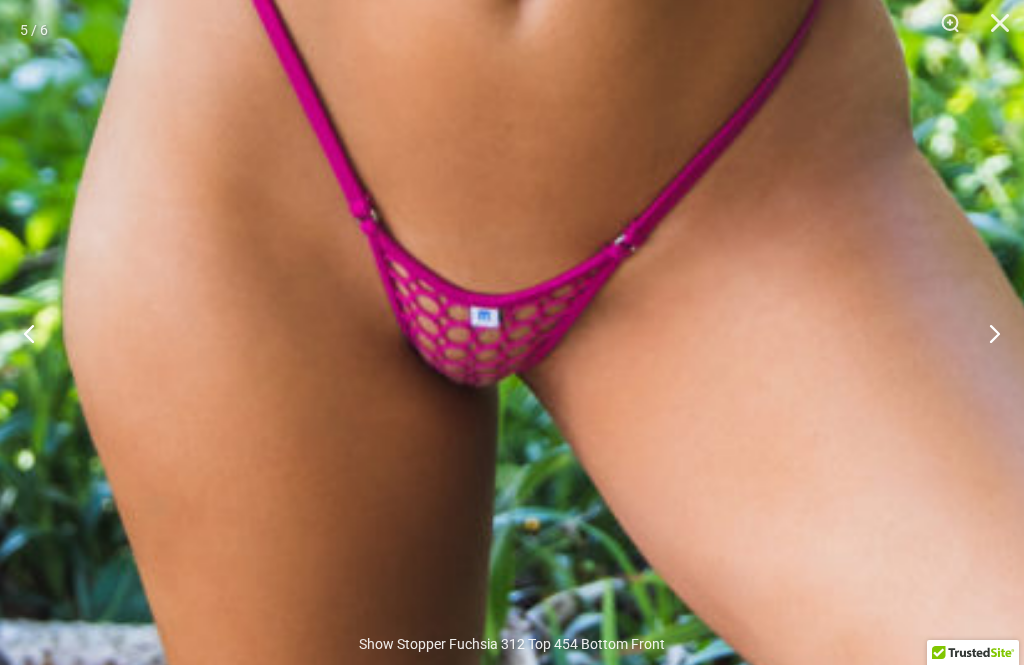 click at bounding box center [695, -392] 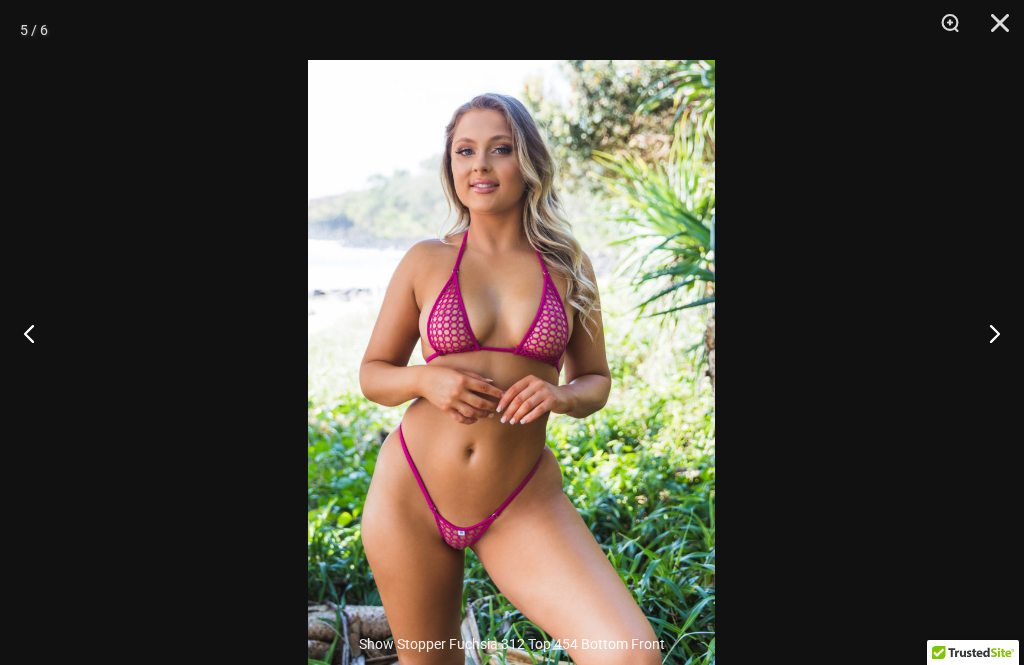 click at bounding box center (986, 333) 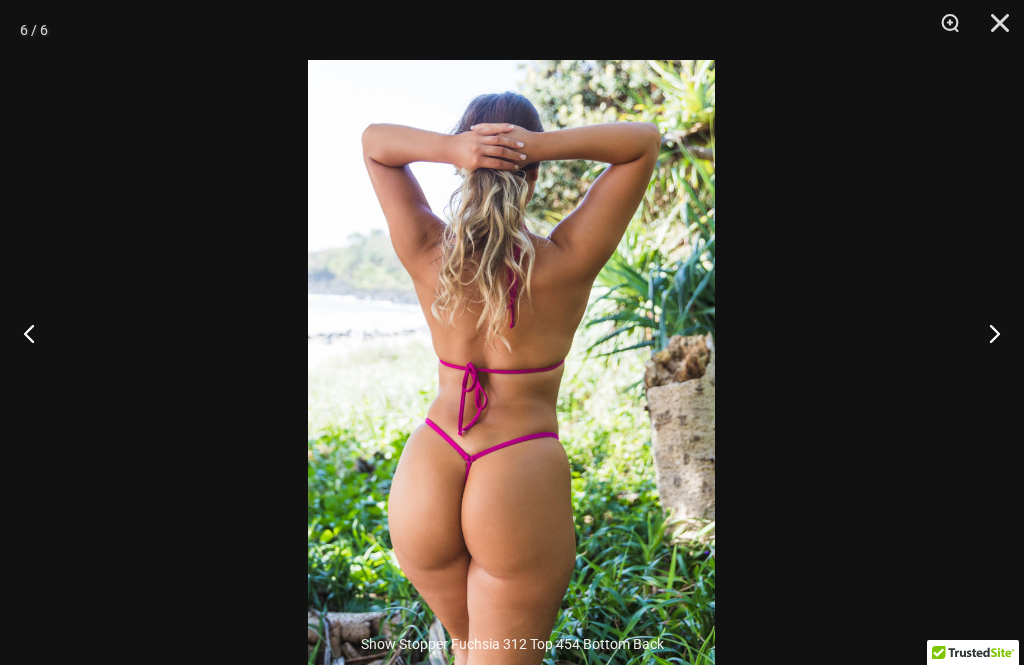 click at bounding box center [986, 333] 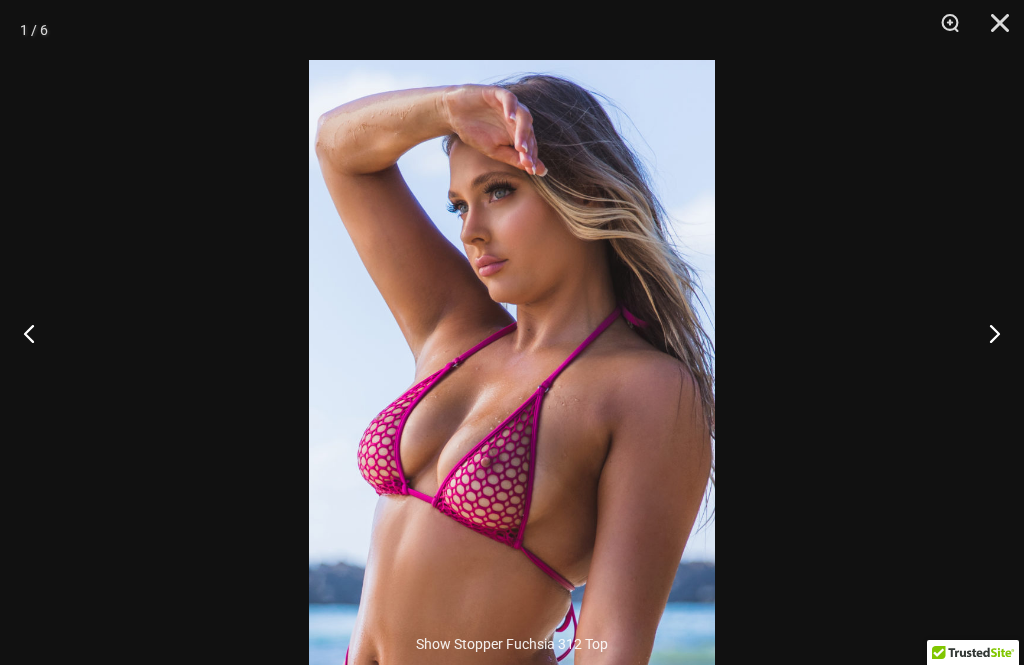 click at bounding box center (986, 333) 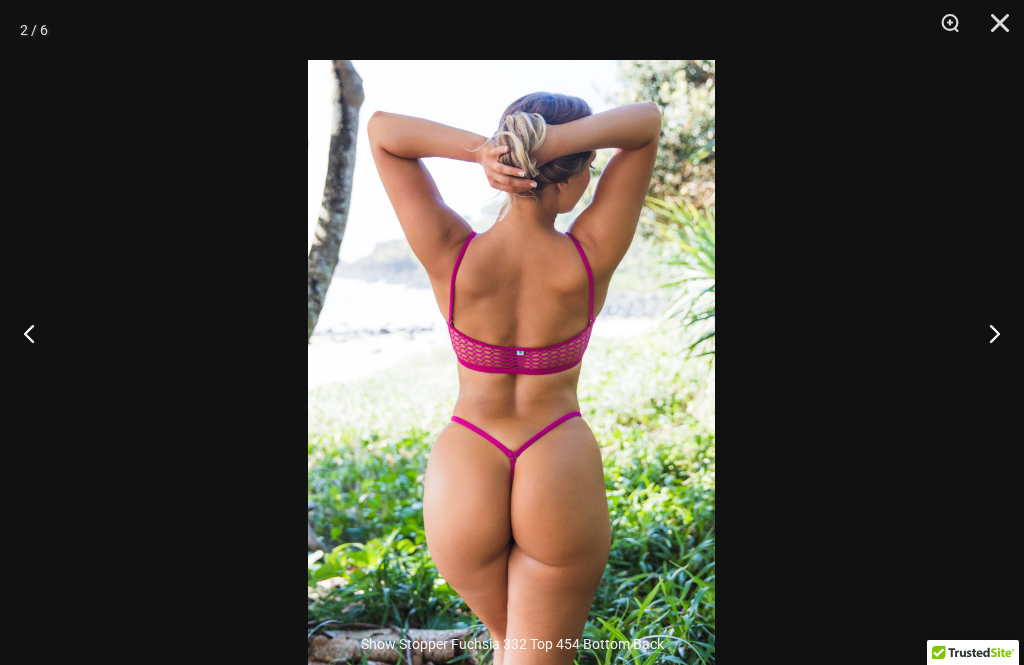 click at bounding box center [986, 333] 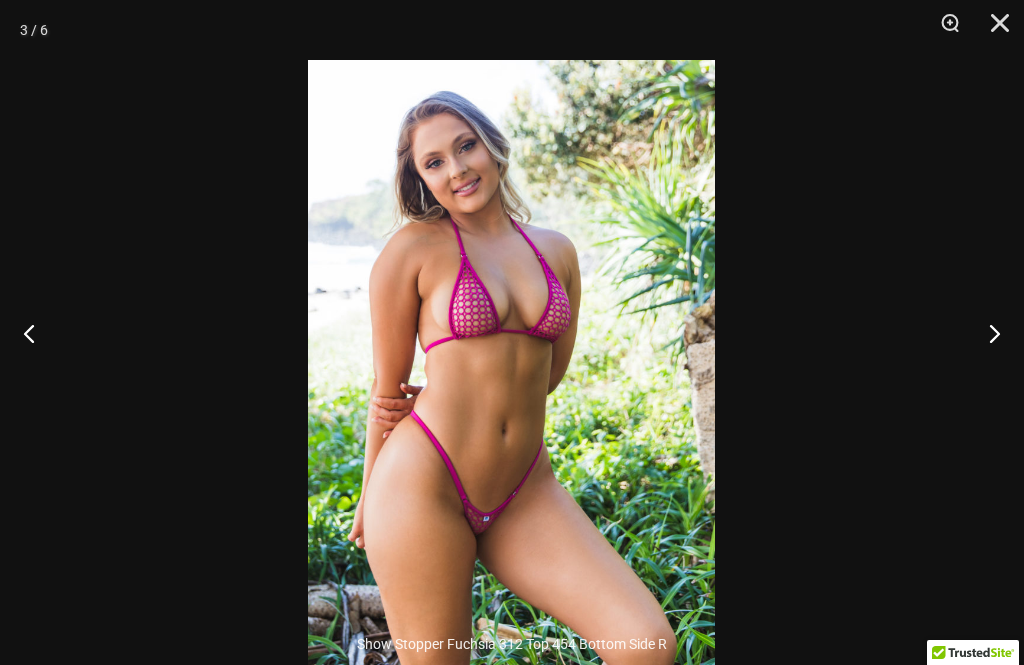 click at bounding box center (37, 333) 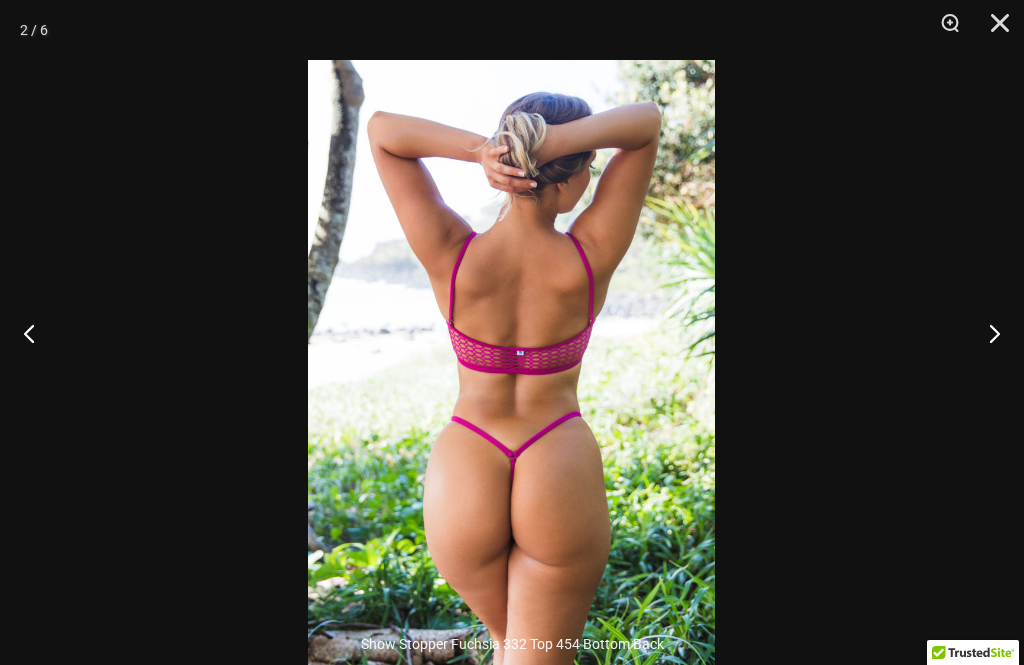 click at bounding box center [986, 333] 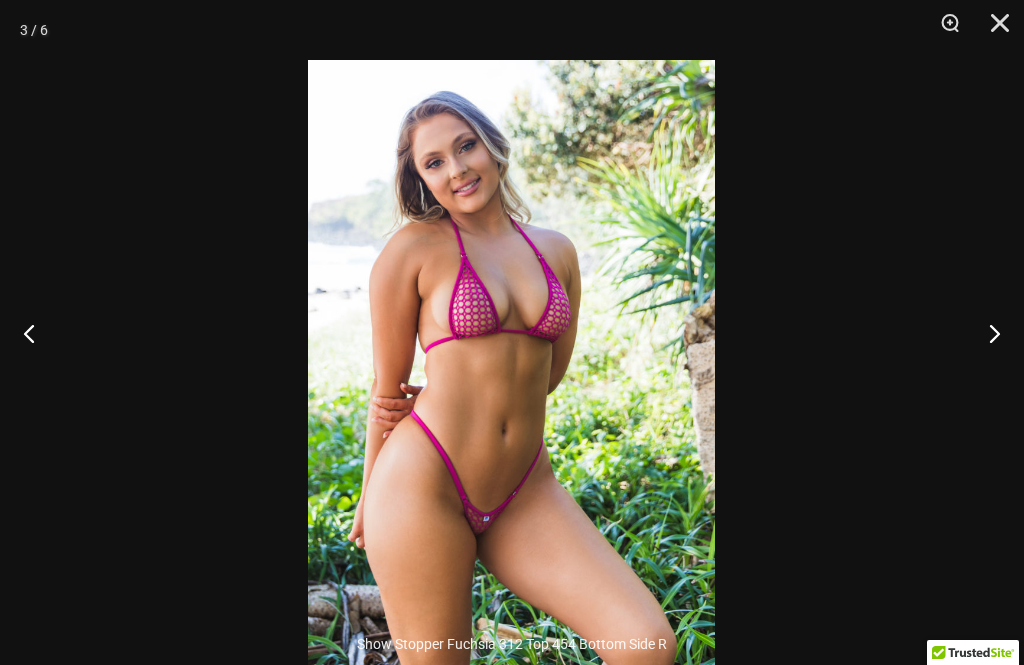 click at bounding box center [986, 333] 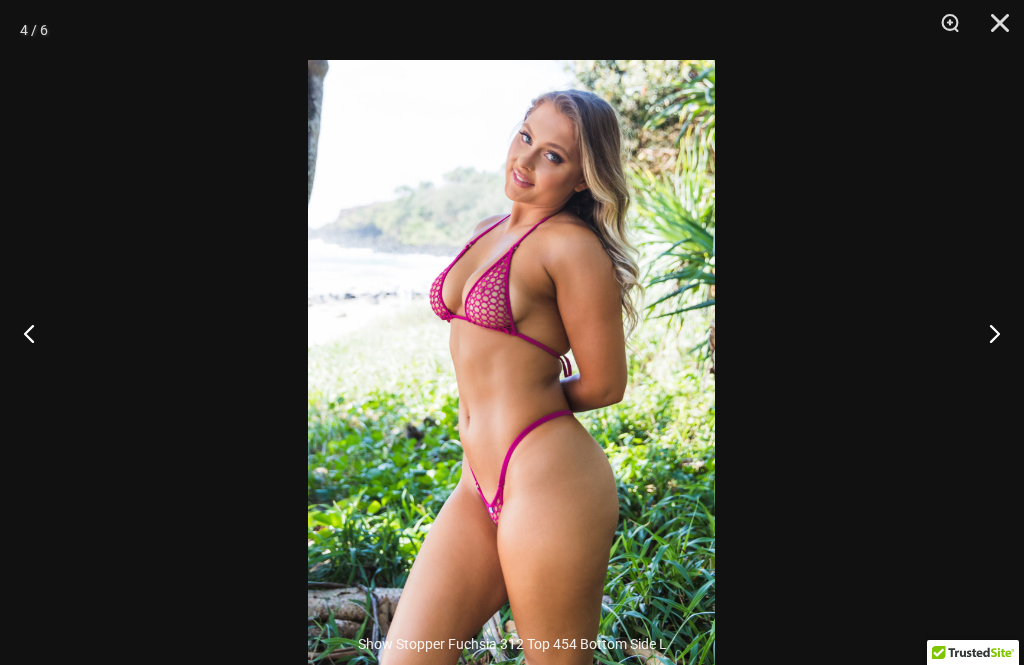 click at bounding box center (986, 333) 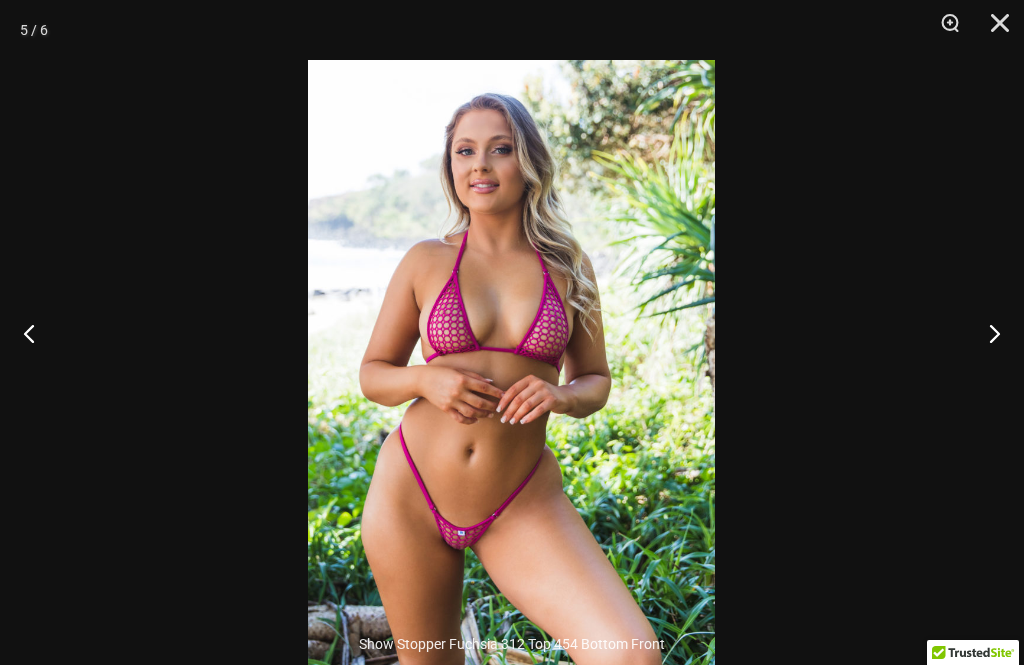 click at bounding box center (986, 333) 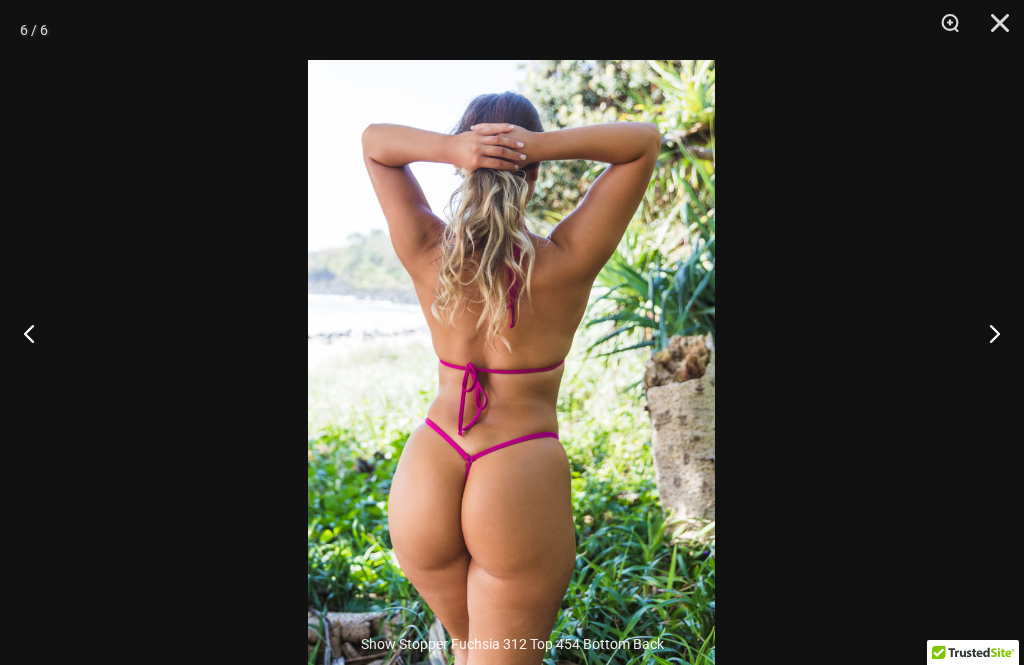 click at bounding box center [986, 333] 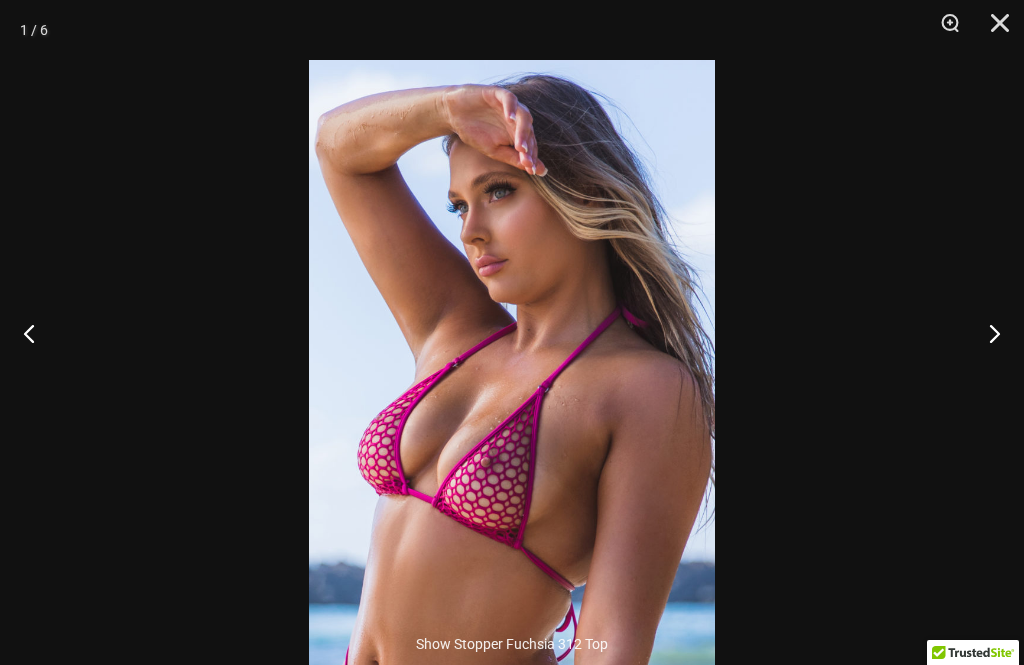 click at bounding box center [986, 333] 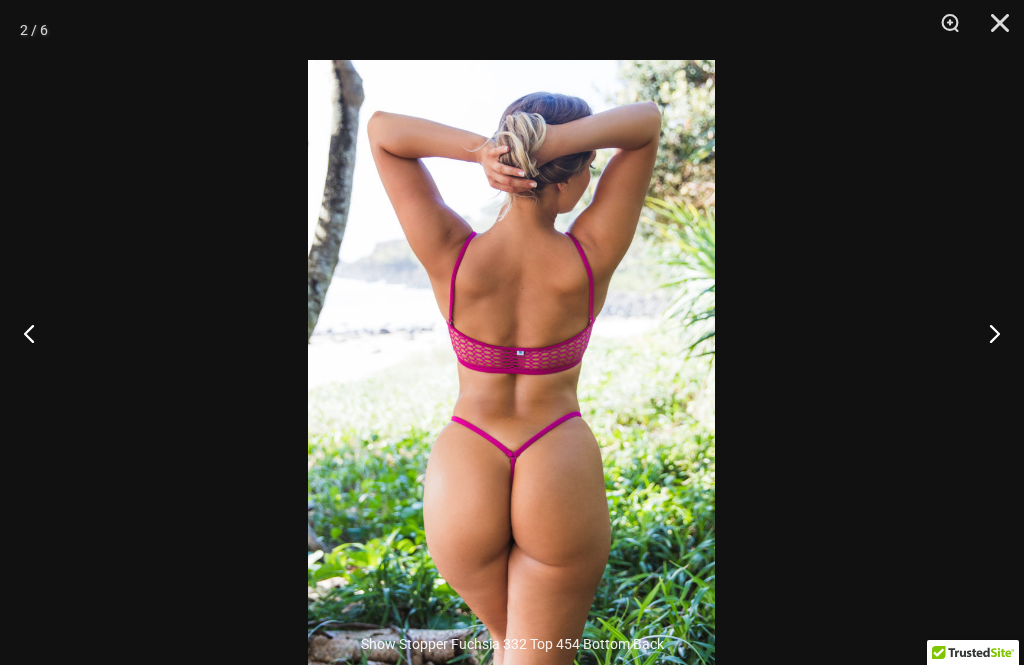 click at bounding box center (986, 333) 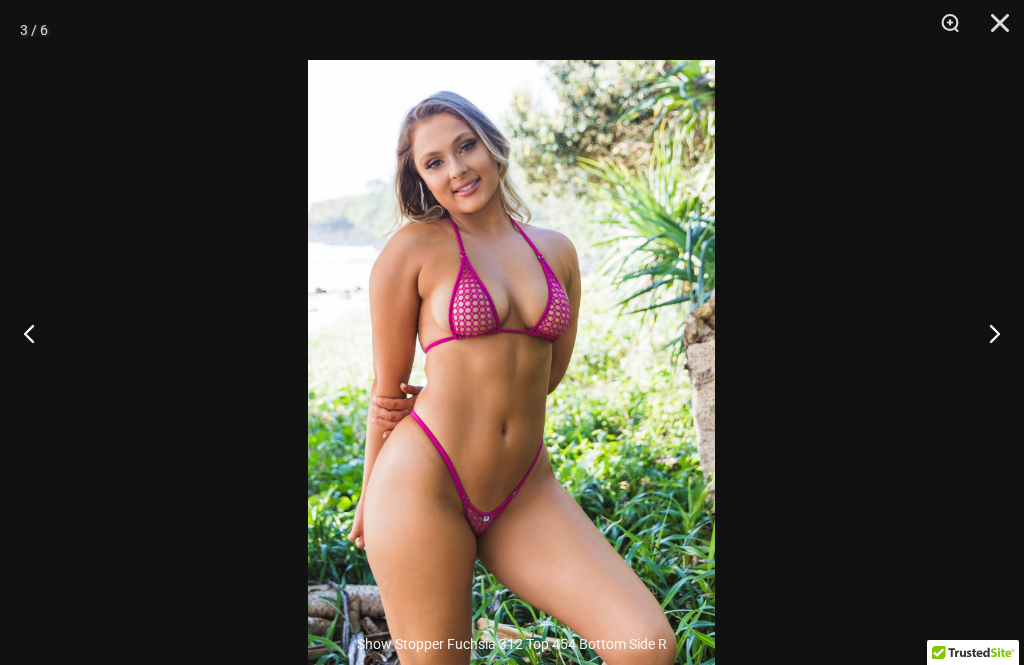 click at bounding box center (993, 30) 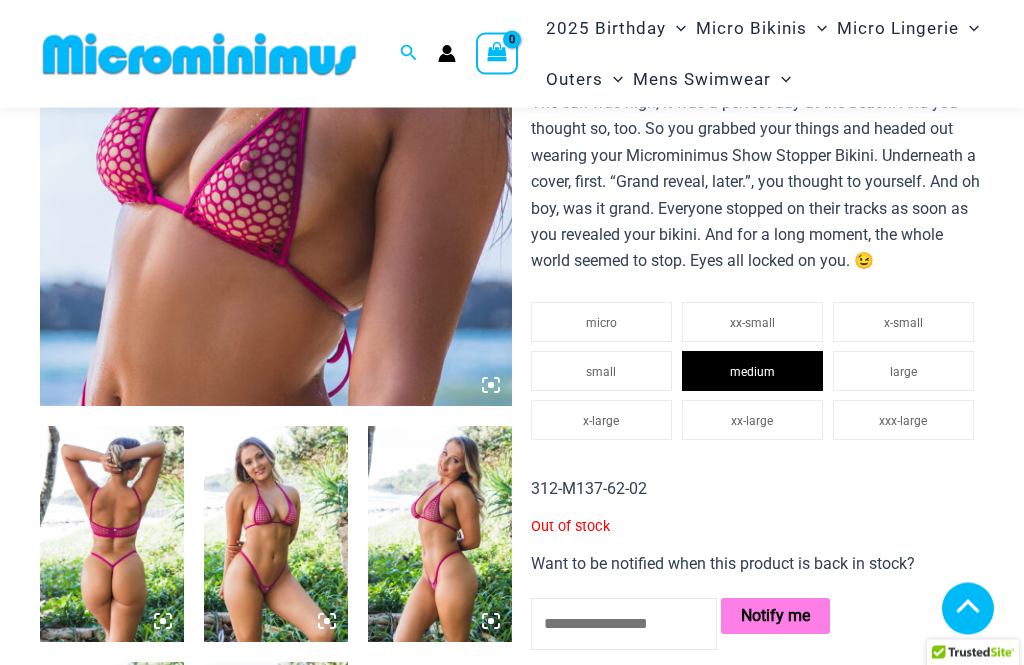 scroll, scrollTop: 438, scrollLeft: 0, axis: vertical 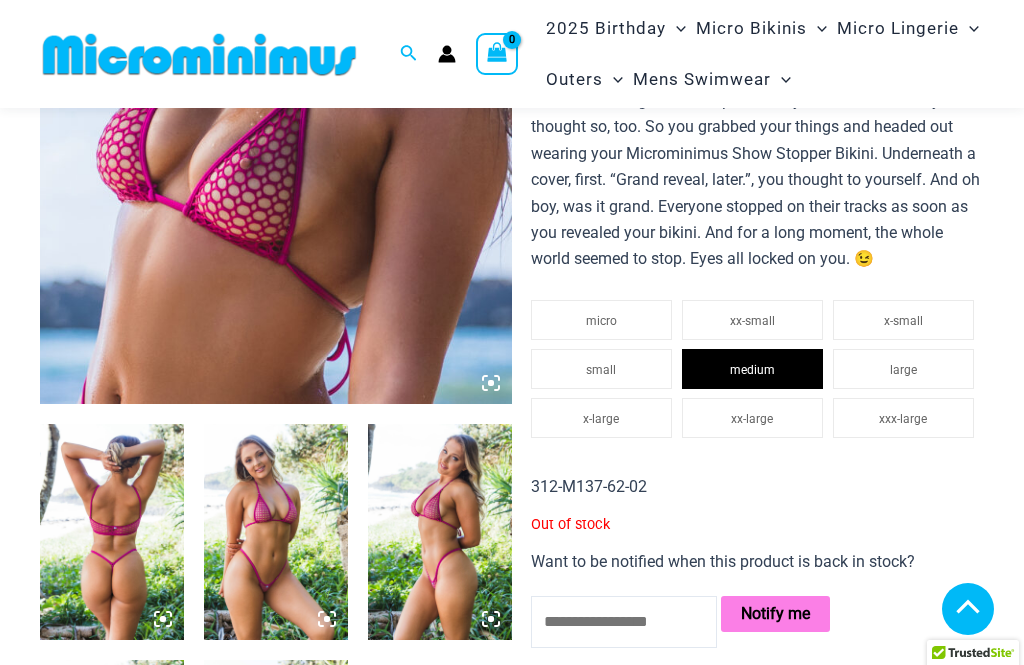 click on "large" 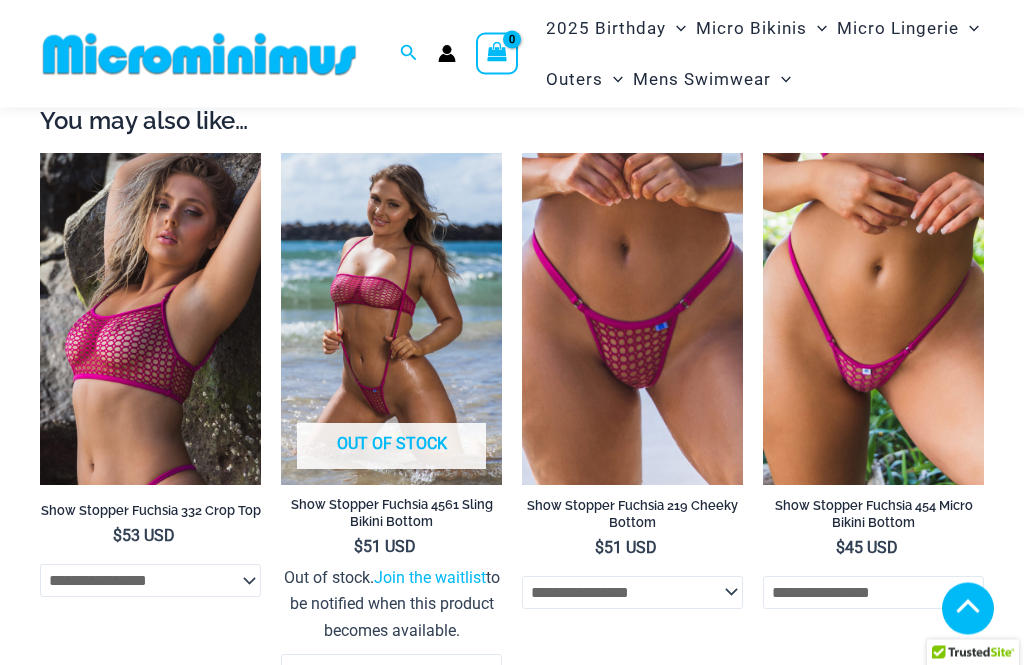 scroll, scrollTop: 1764, scrollLeft: 0, axis: vertical 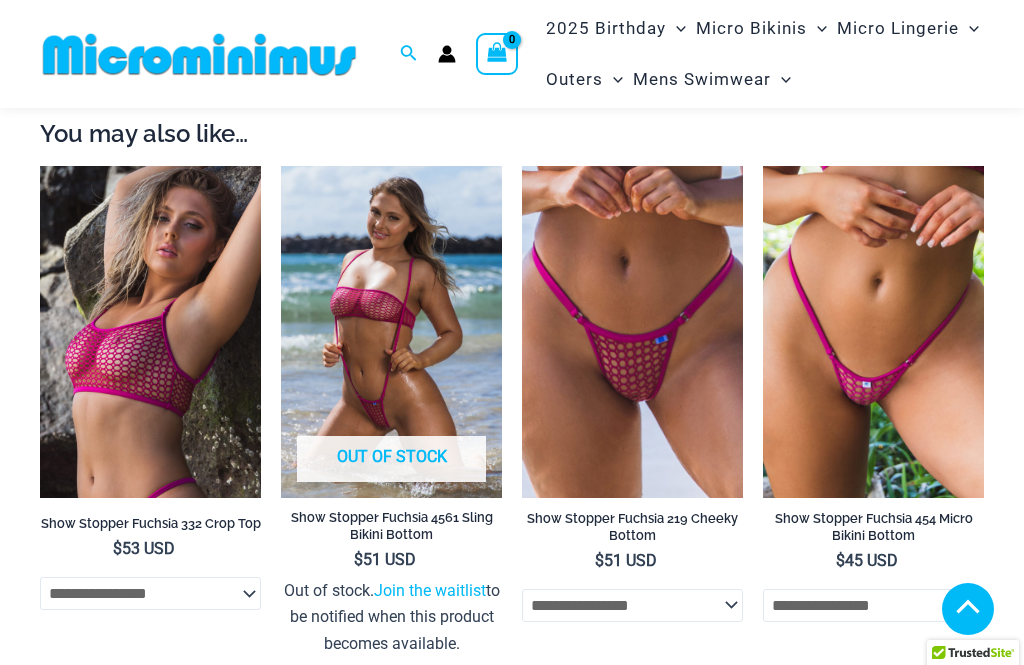 click at bounding box center (522, 166) 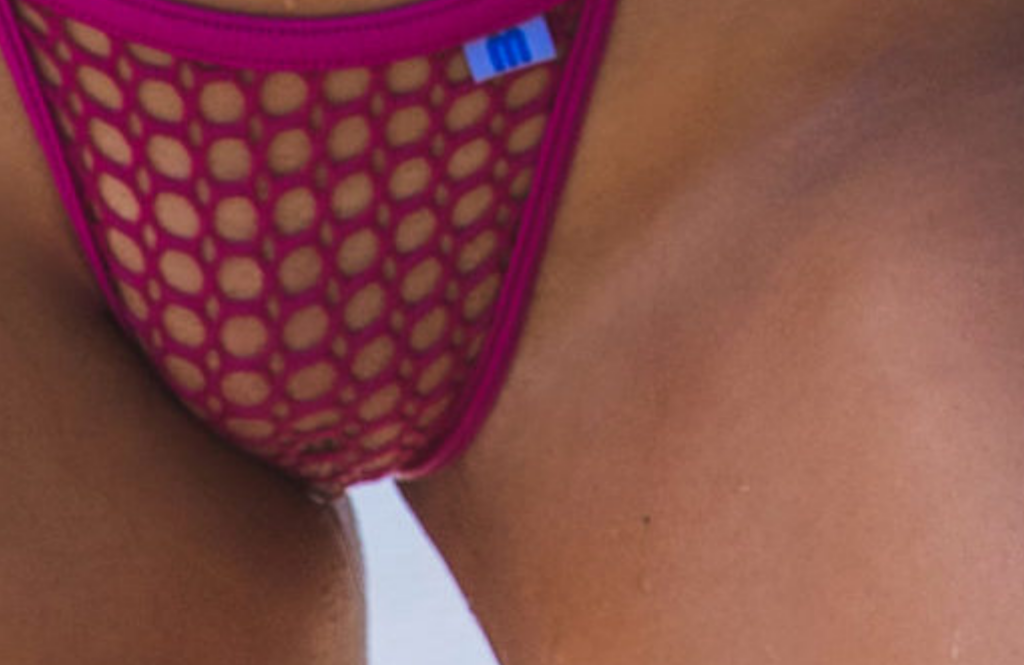 scroll, scrollTop: 131, scrollLeft: 0, axis: vertical 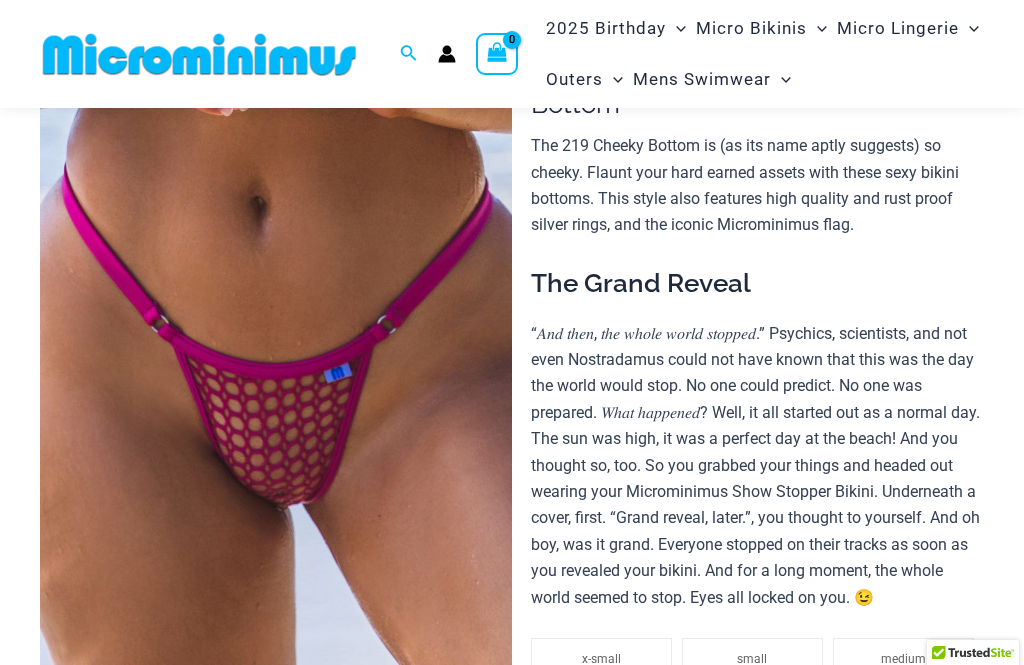 click at bounding box center [276, 357] 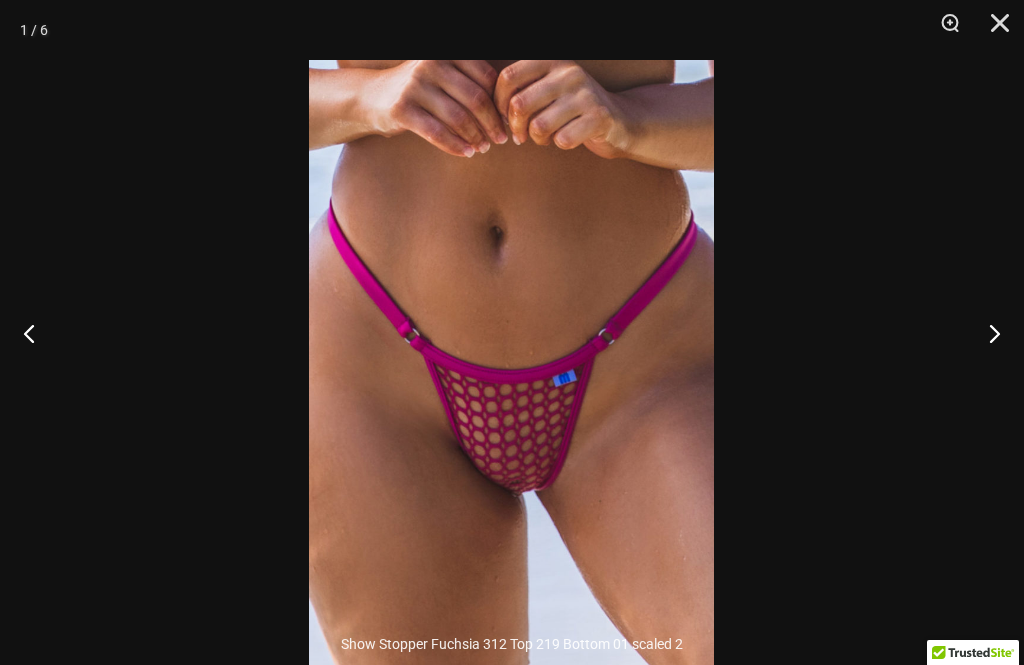 click at bounding box center [943, 30] 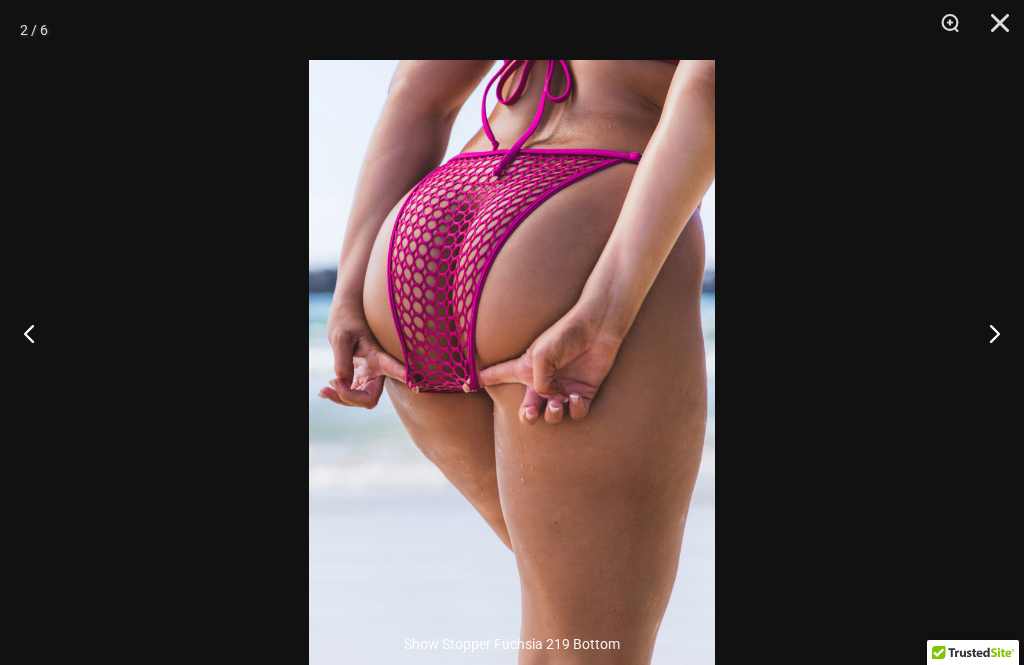 click at bounding box center (986, 333) 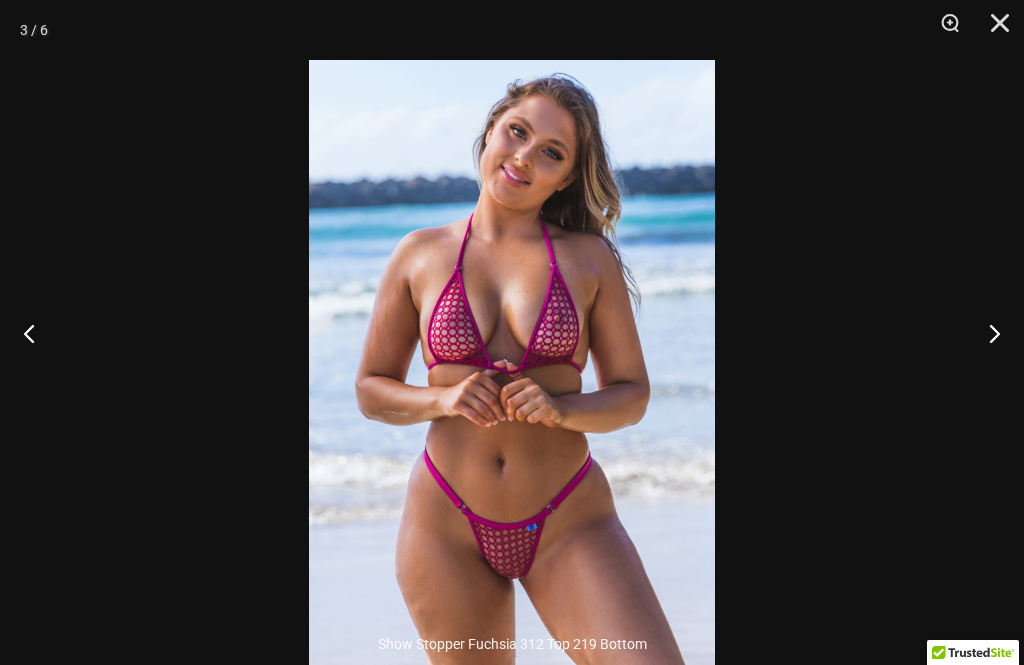 click at bounding box center [986, 333] 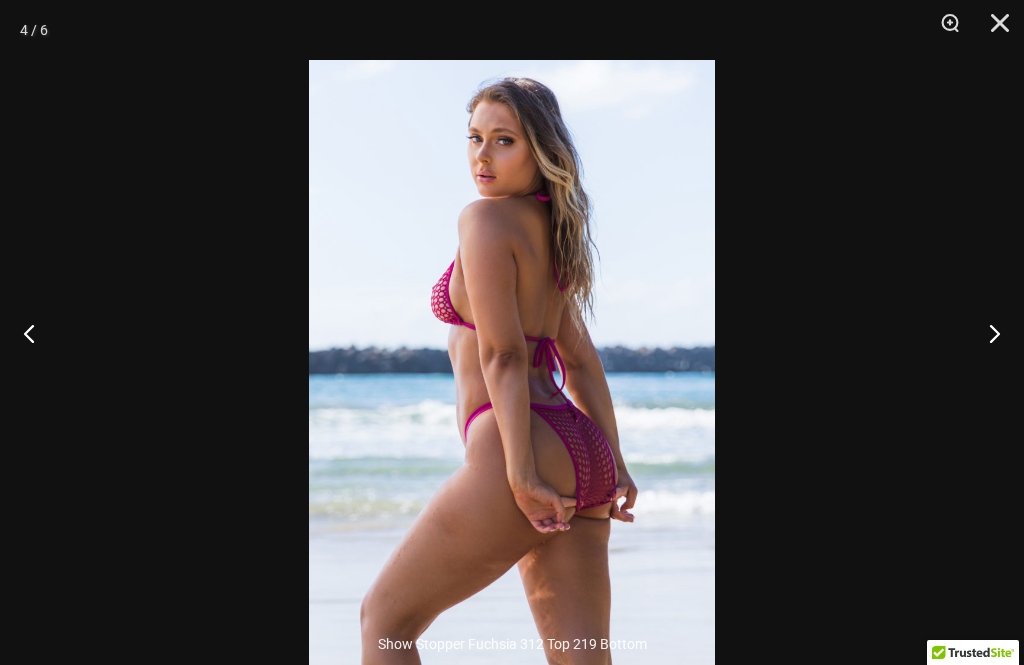 click at bounding box center [986, 333] 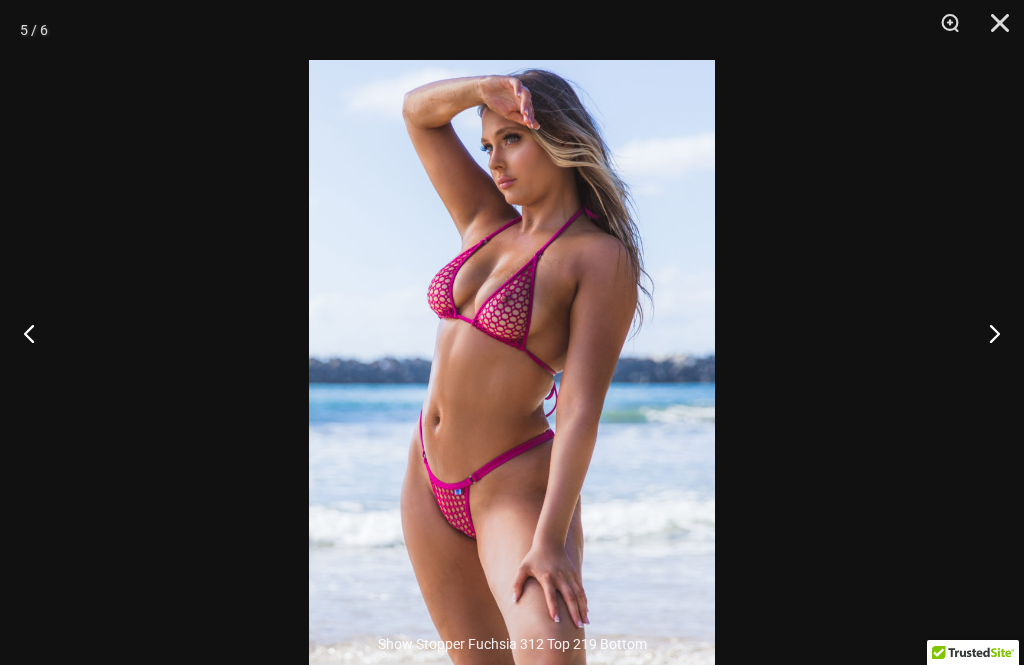click at bounding box center (986, 333) 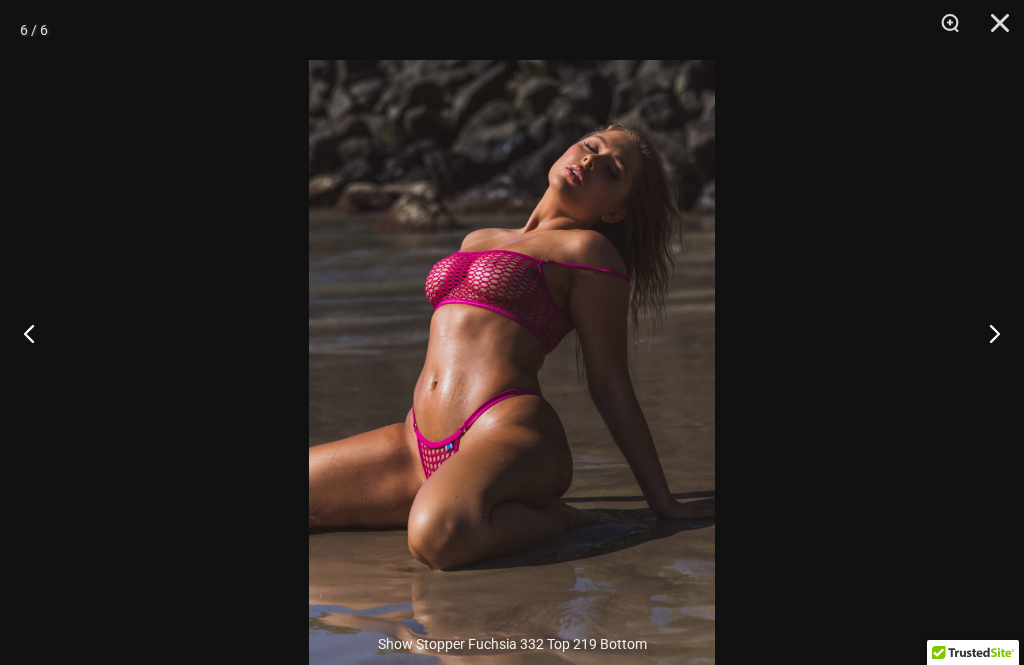 click at bounding box center (986, 333) 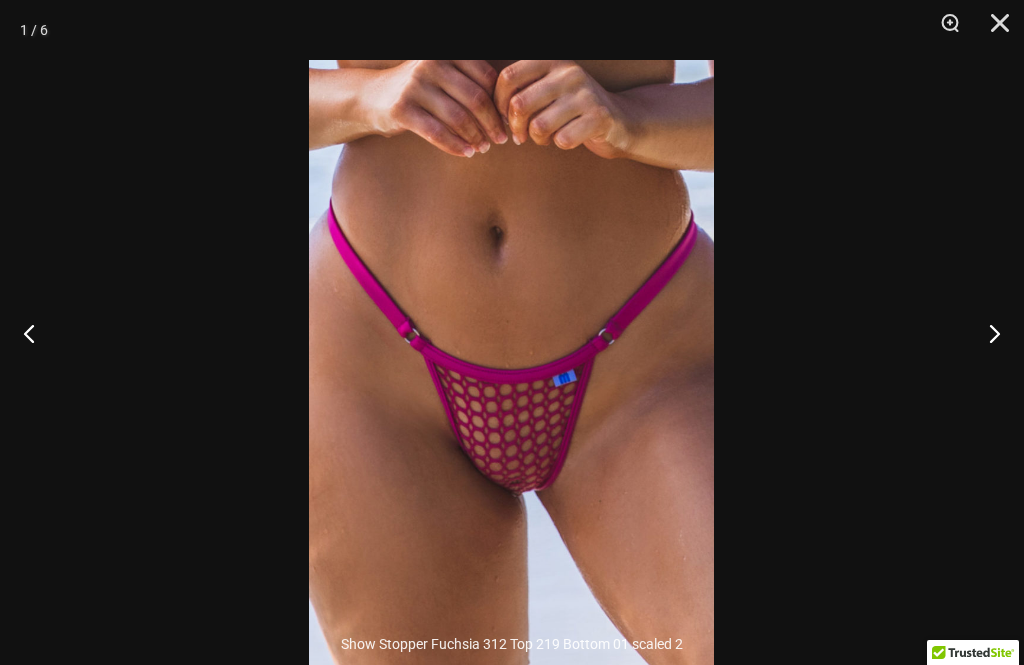 click at bounding box center (993, 30) 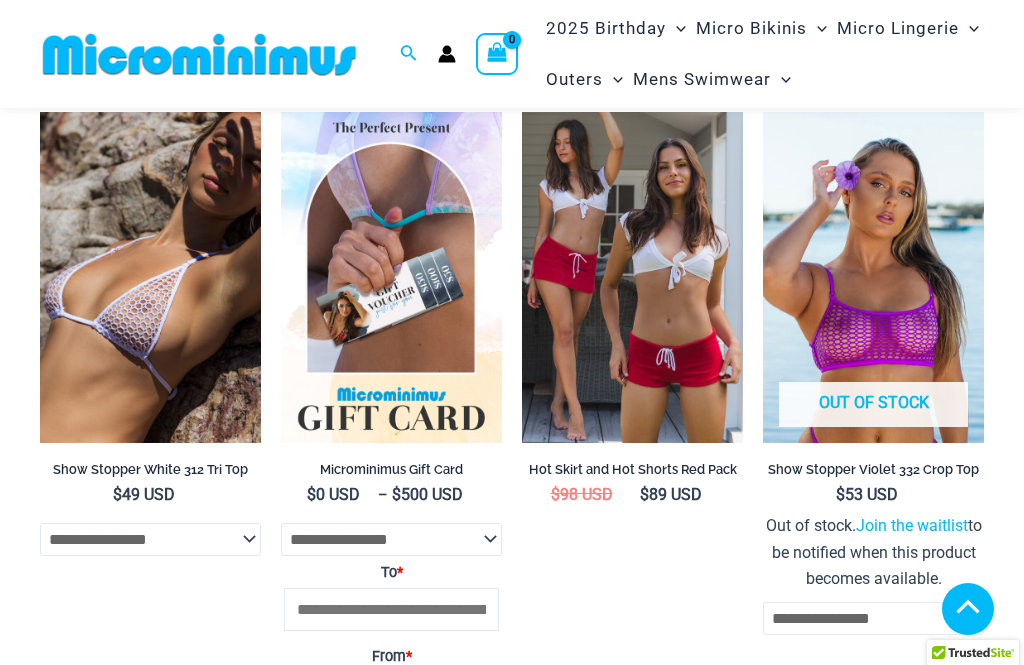 scroll, scrollTop: 5852, scrollLeft: 0, axis: vertical 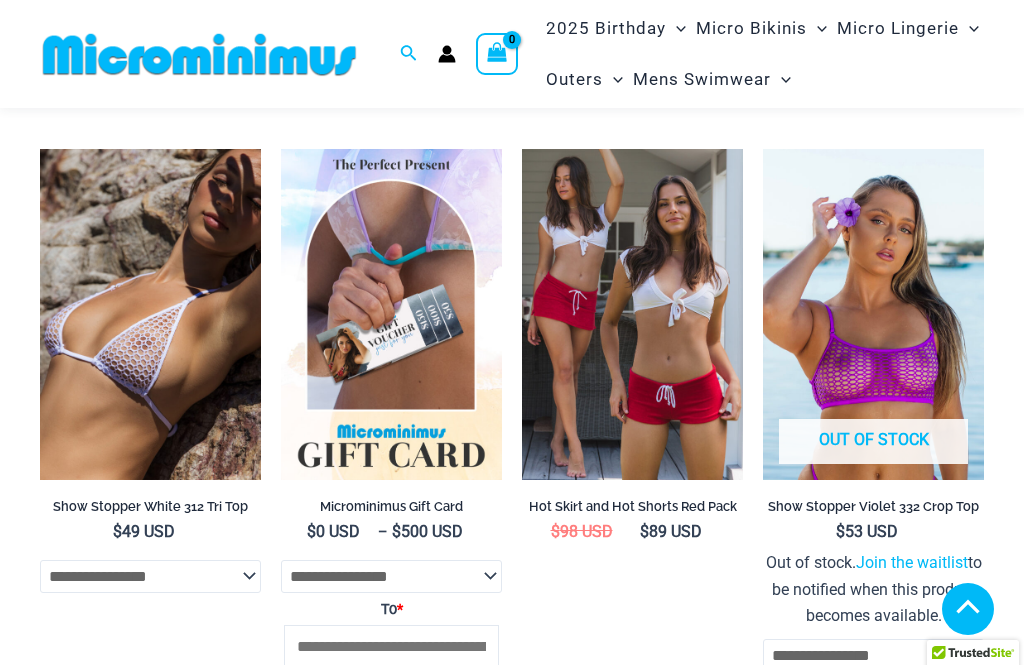click at bounding box center (522, 149) 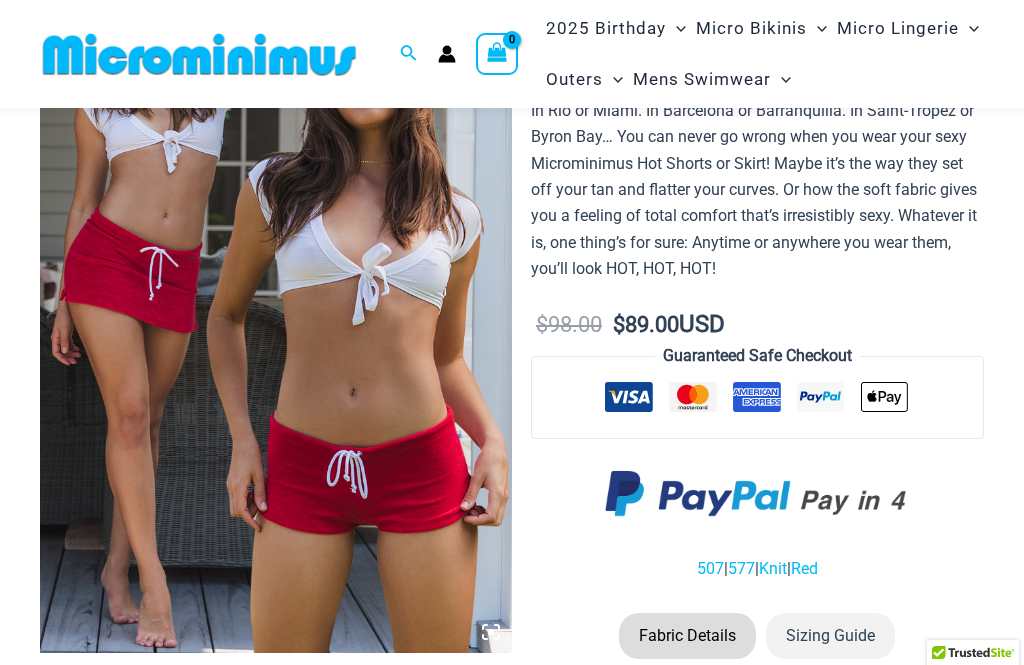 scroll, scrollTop: 190, scrollLeft: 0, axis: vertical 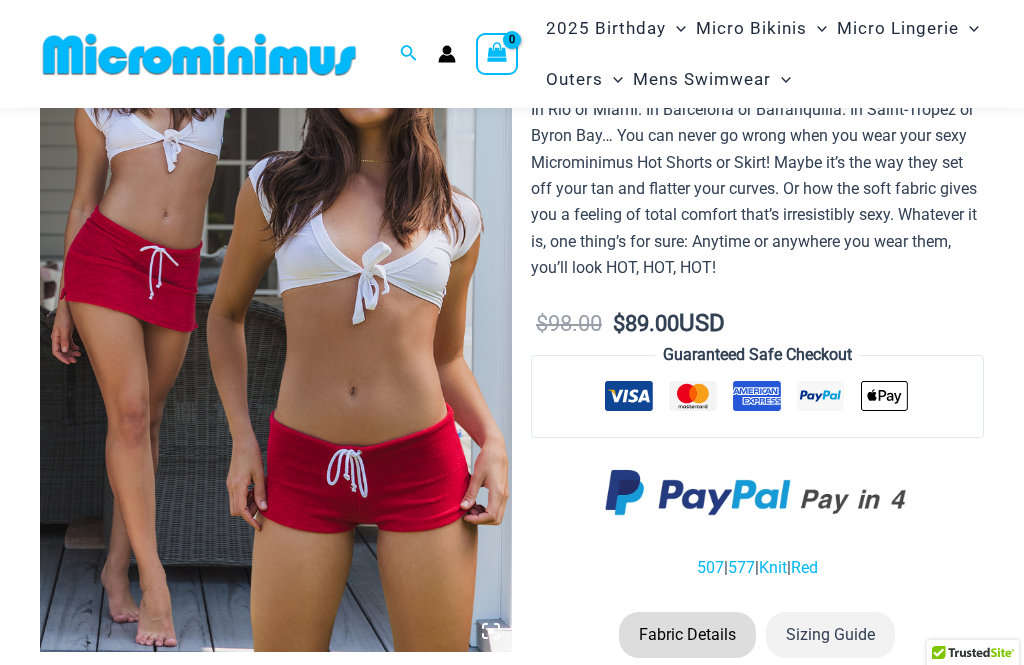 click at bounding box center (276, 298) 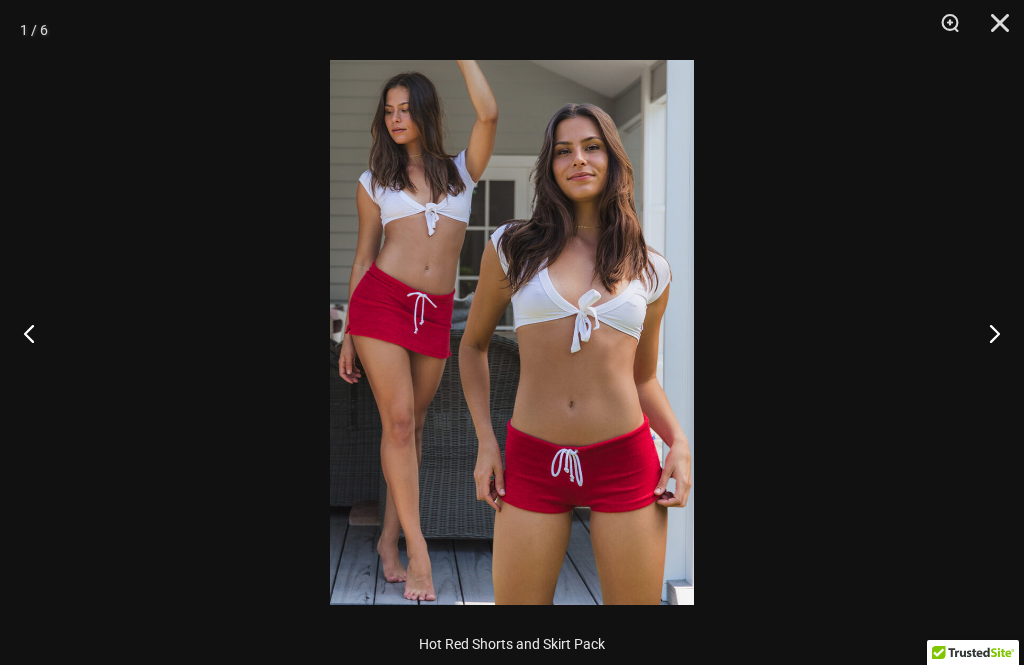 click at bounding box center (986, 333) 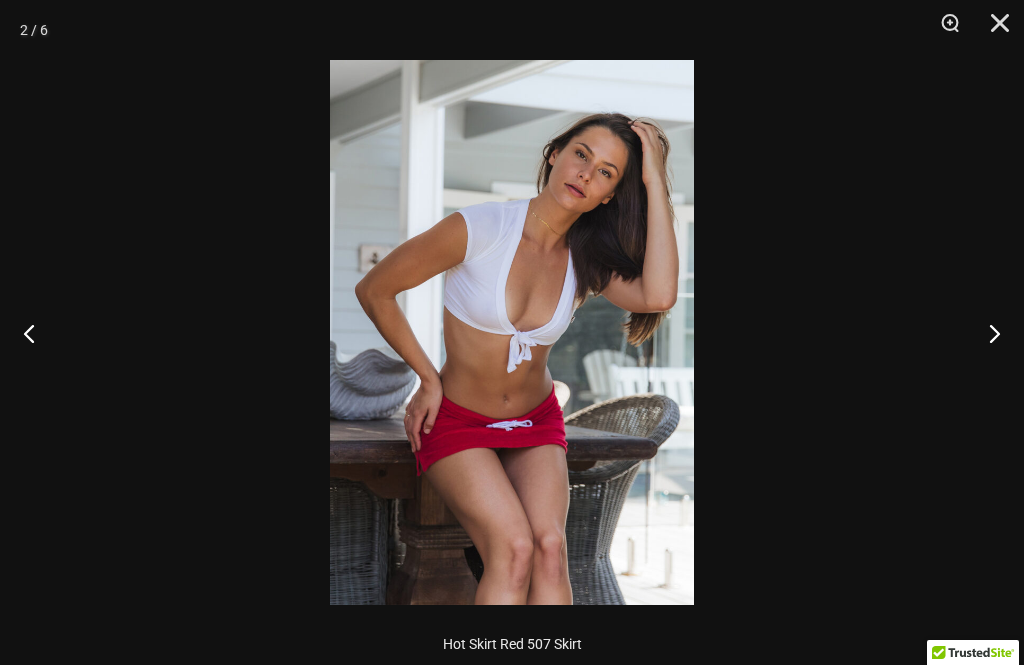 click at bounding box center (986, 333) 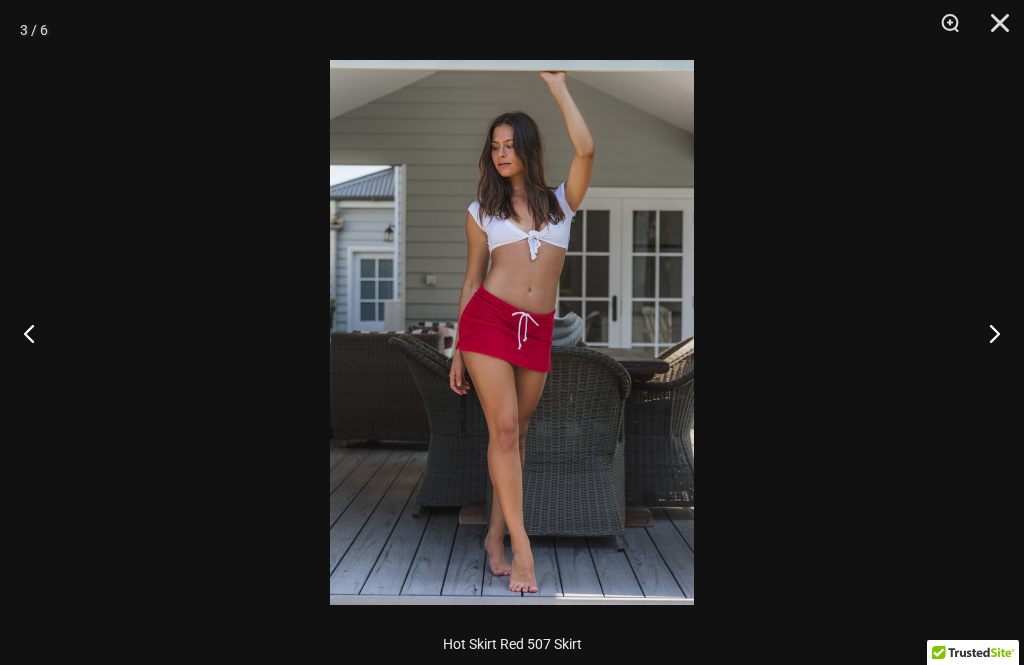click at bounding box center [986, 333] 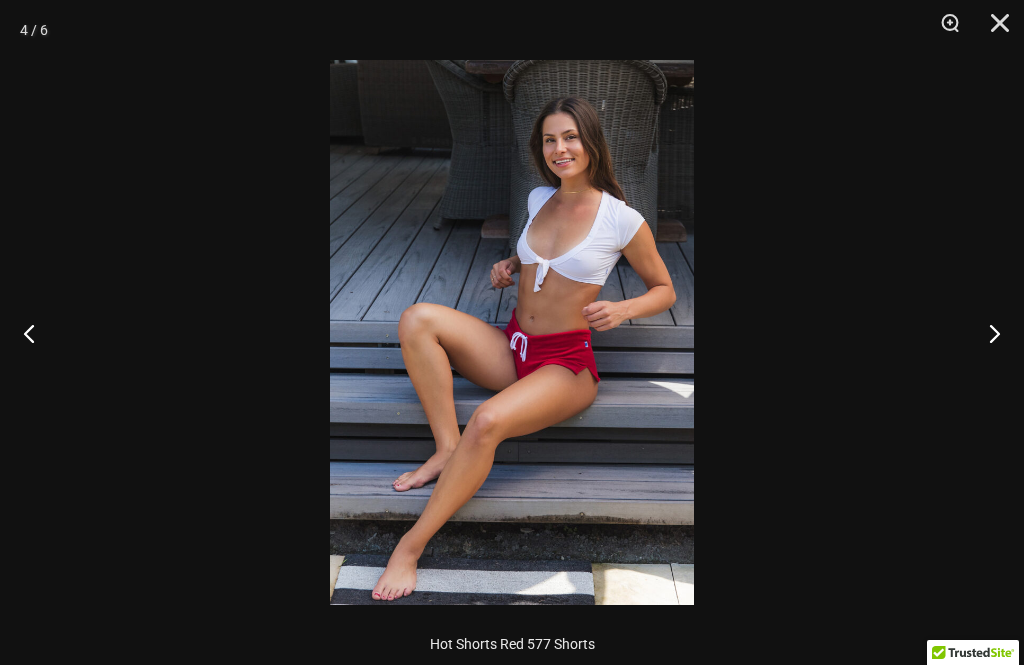 click at bounding box center [986, 333] 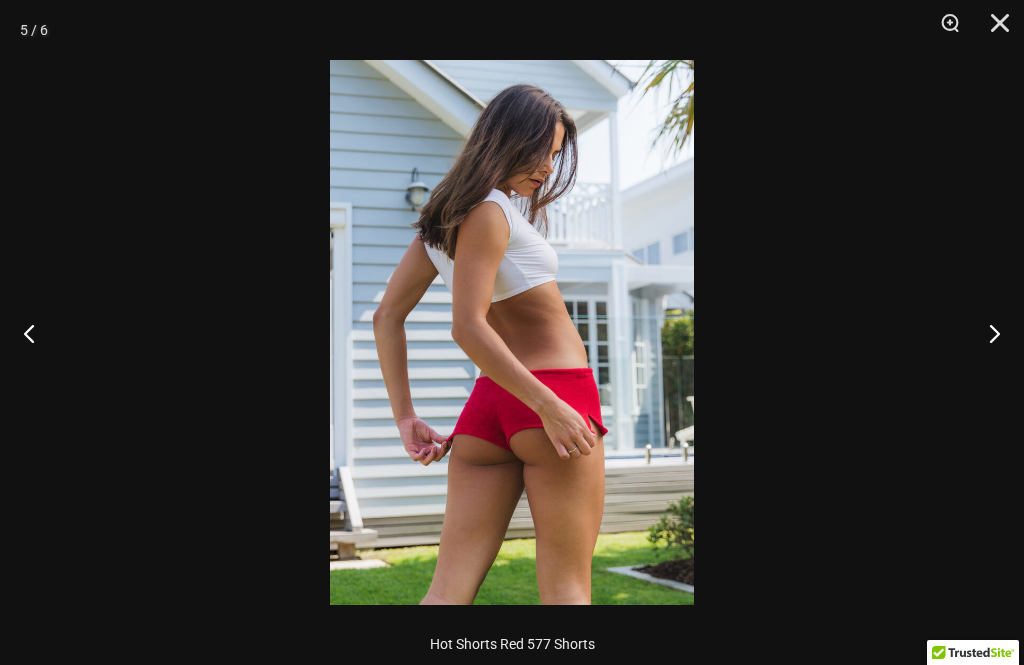 click at bounding box center [986, 333] 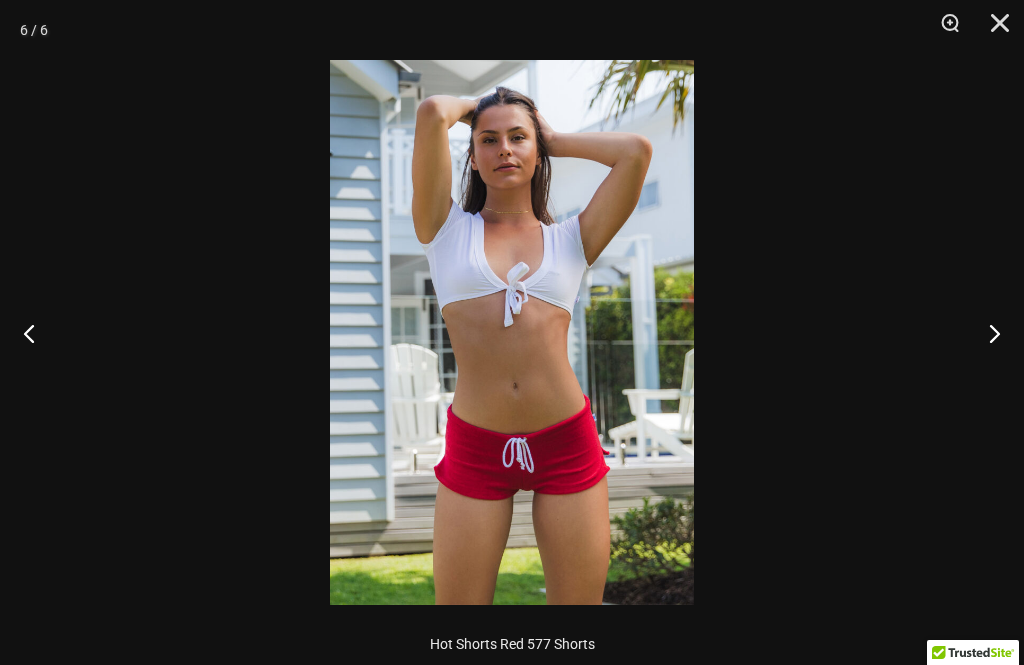 click at bounding box center [986, 333] 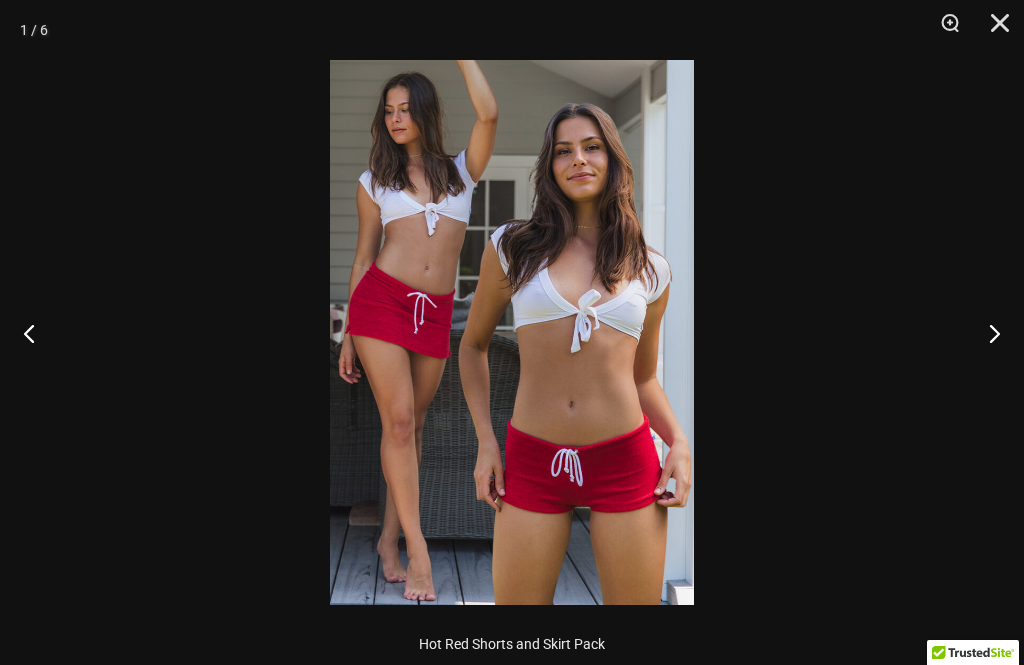 click at bounding box center (986, 333) 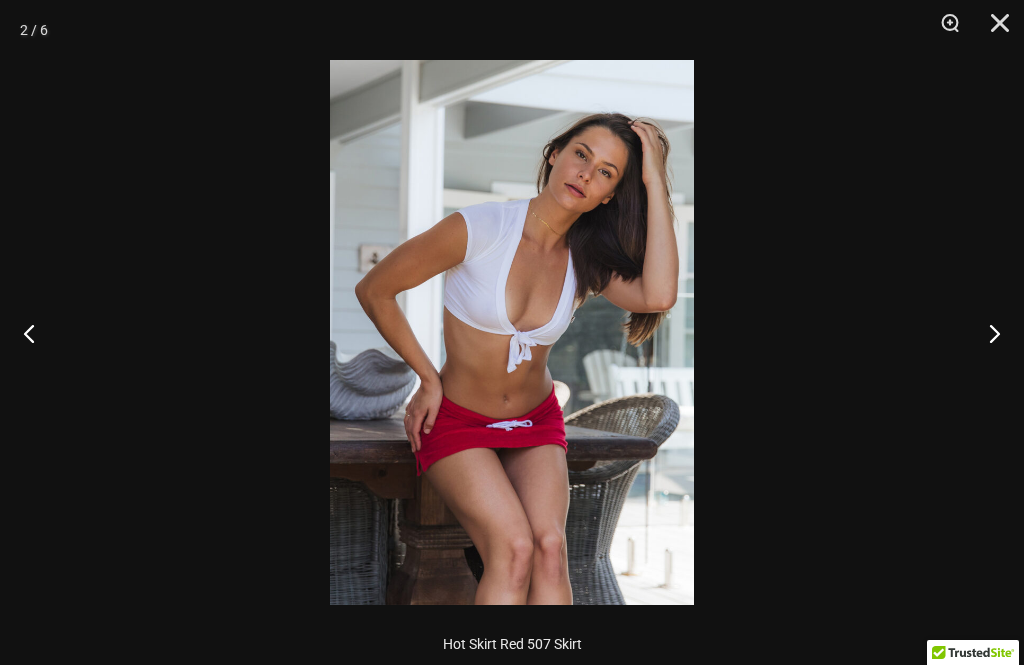 click at bounding box center [986, 333] 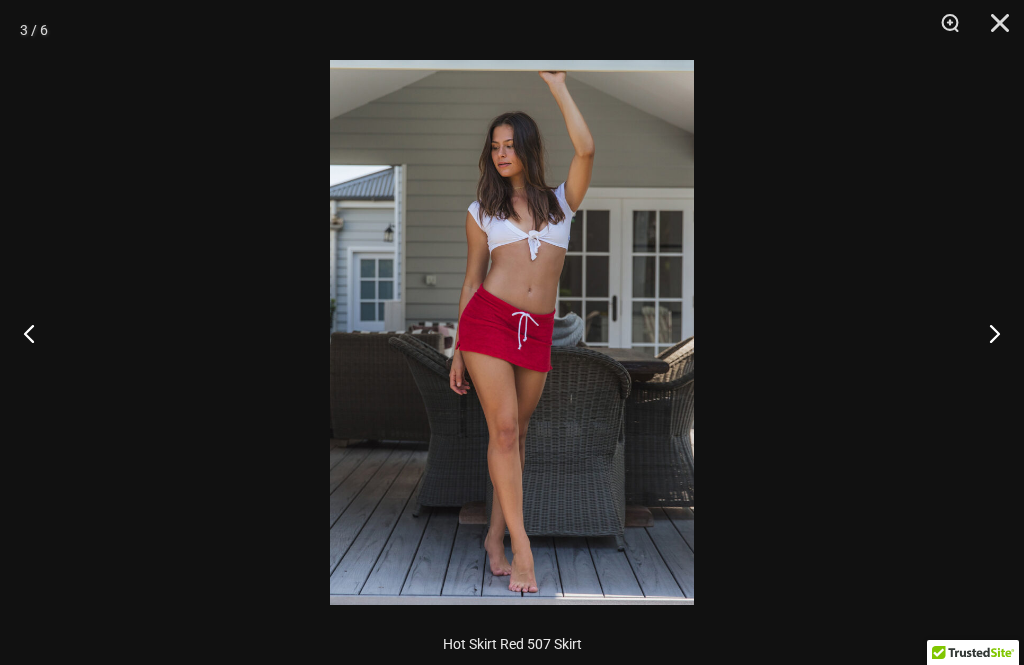 click at bounding box center [993, 30] 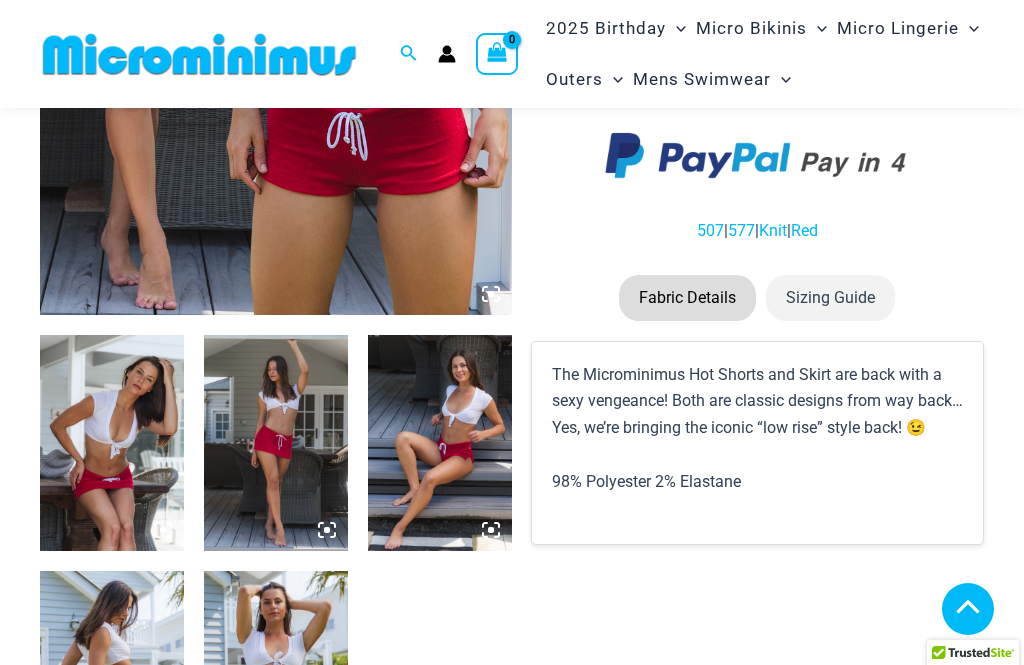 scroll, scrollTop: 525, scrollLeft: 0, axis: vertical 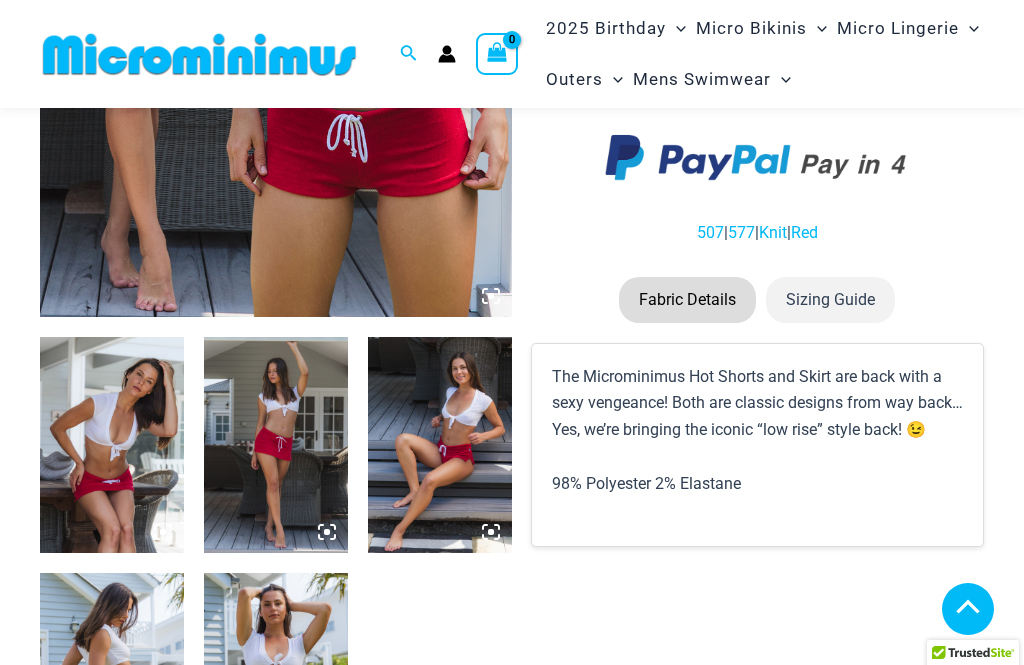 click on "Sizing Guide" at bounding box center [830, 300] 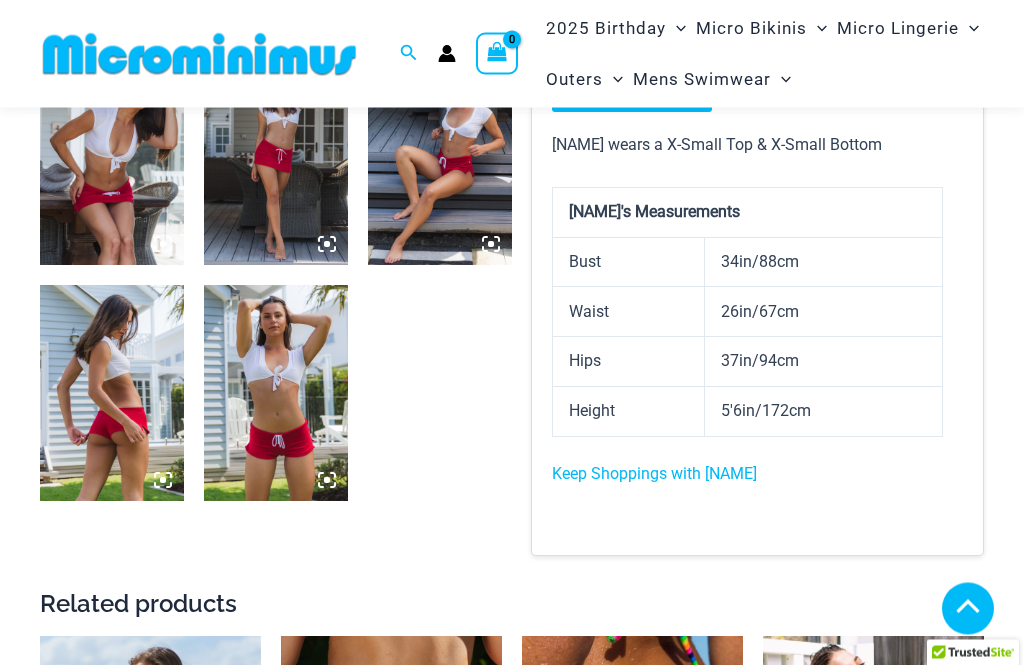 scroll, scrollTop: 813, scrollLeft: 0, axis: vertical 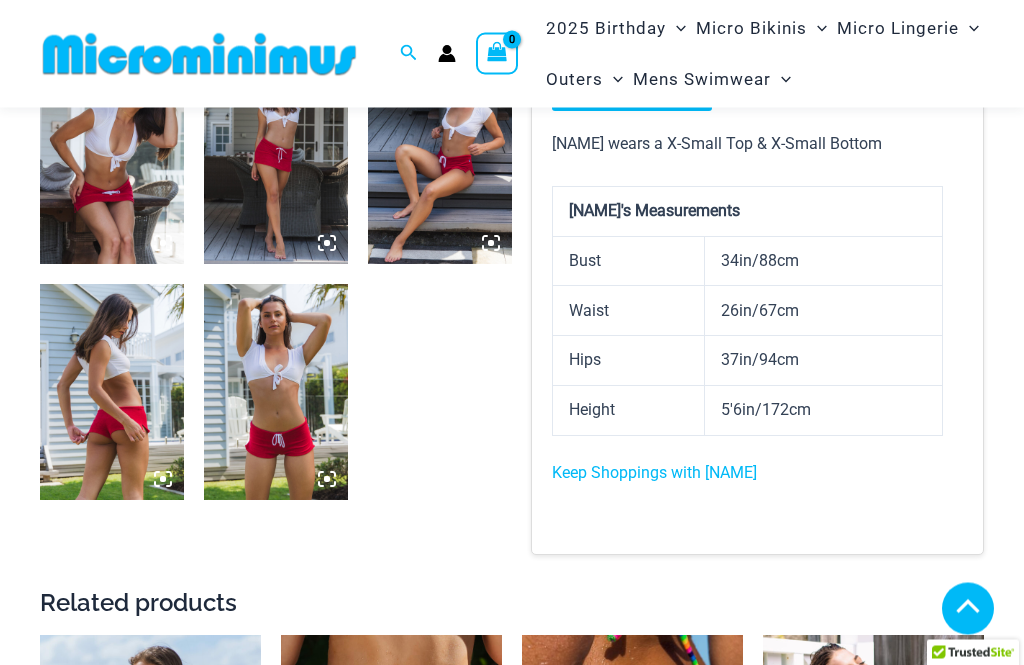 click on "Keep Shoppings with Luana" at bounding box center [654, 473] 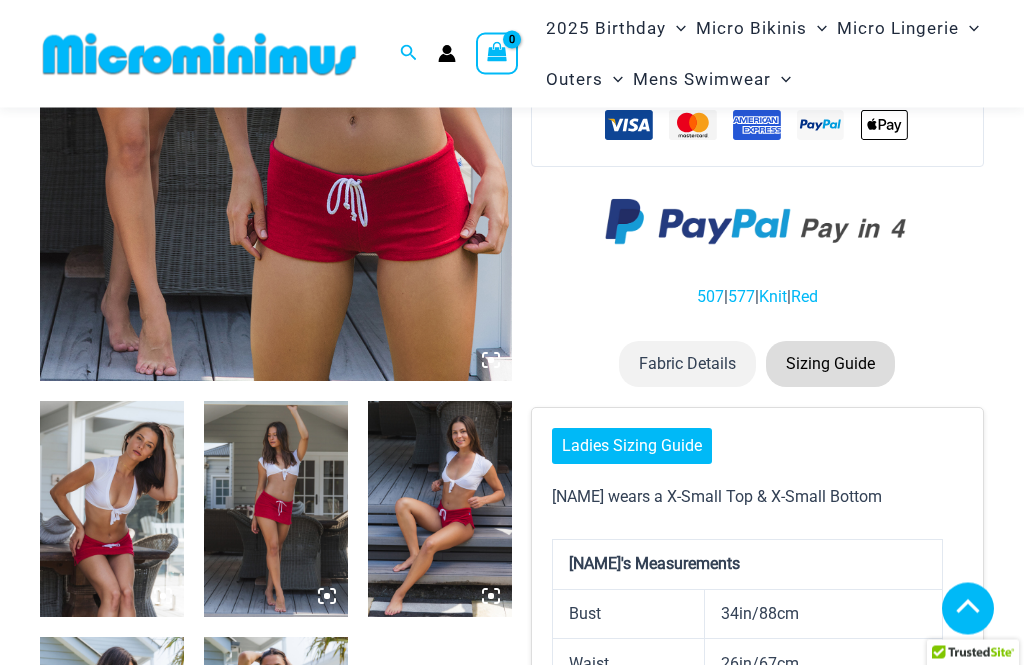 scroll, scrollTop: 461, scrollLeft: 0, axis: vertical 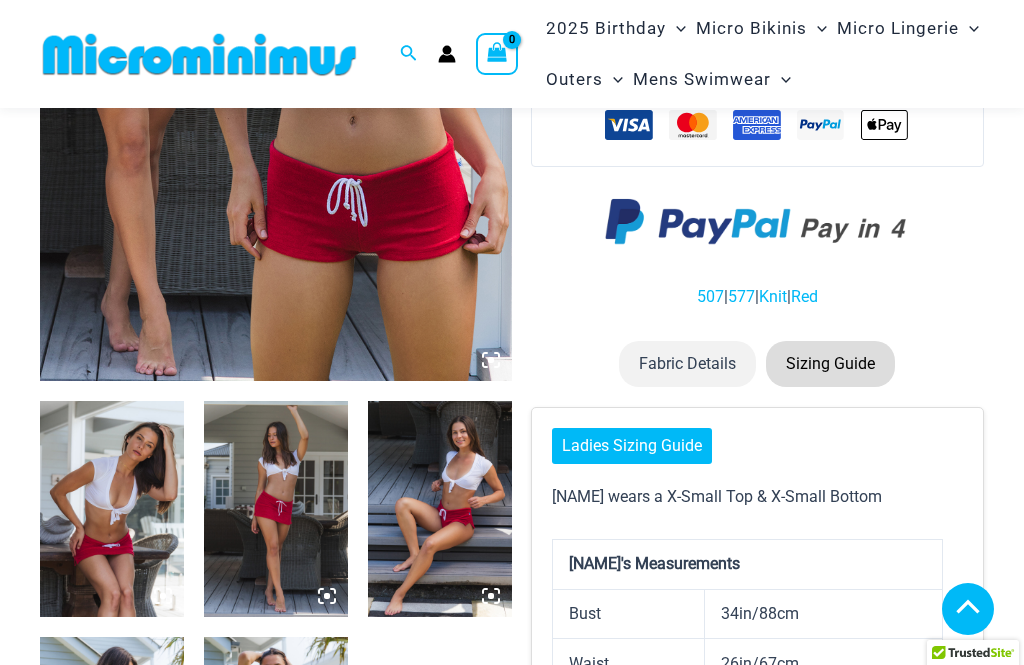 click on "507" at bounding box center (710, 296) 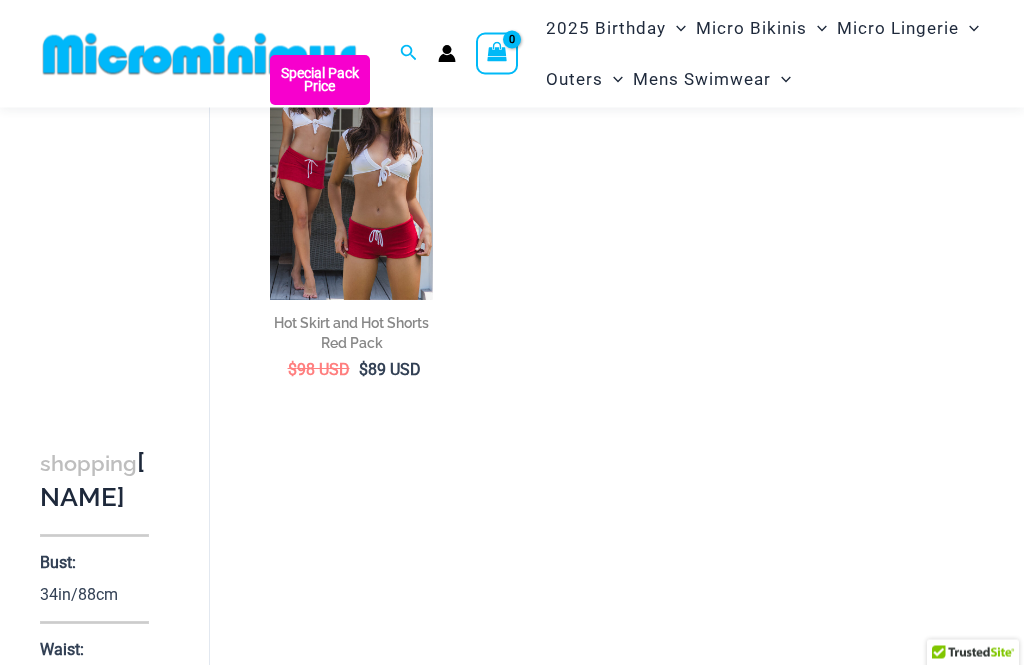 scroll, scrollTop: 0, scrollLeft: 0, axis: both 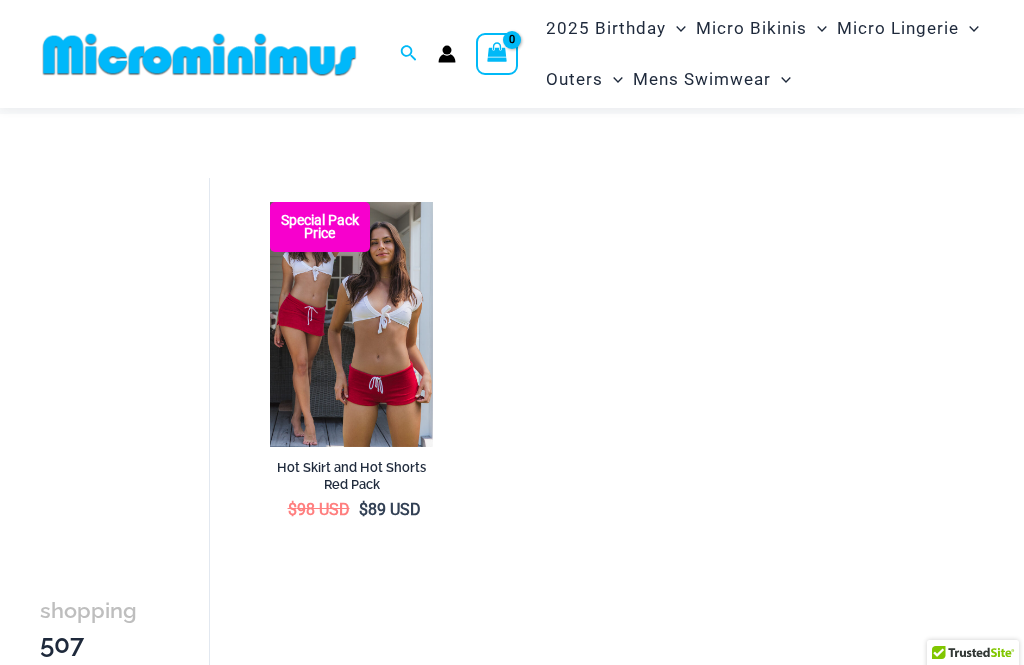 click at bounding box center (270, 202) 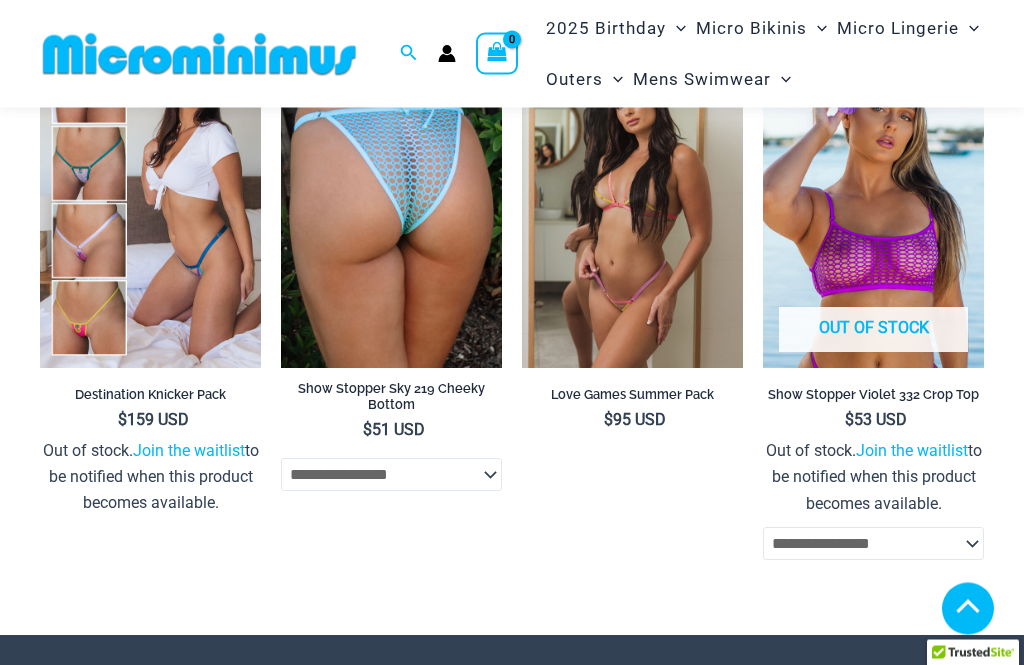 scroll, scrollTop: 4138, scrollLeft: 0, axis: vertical 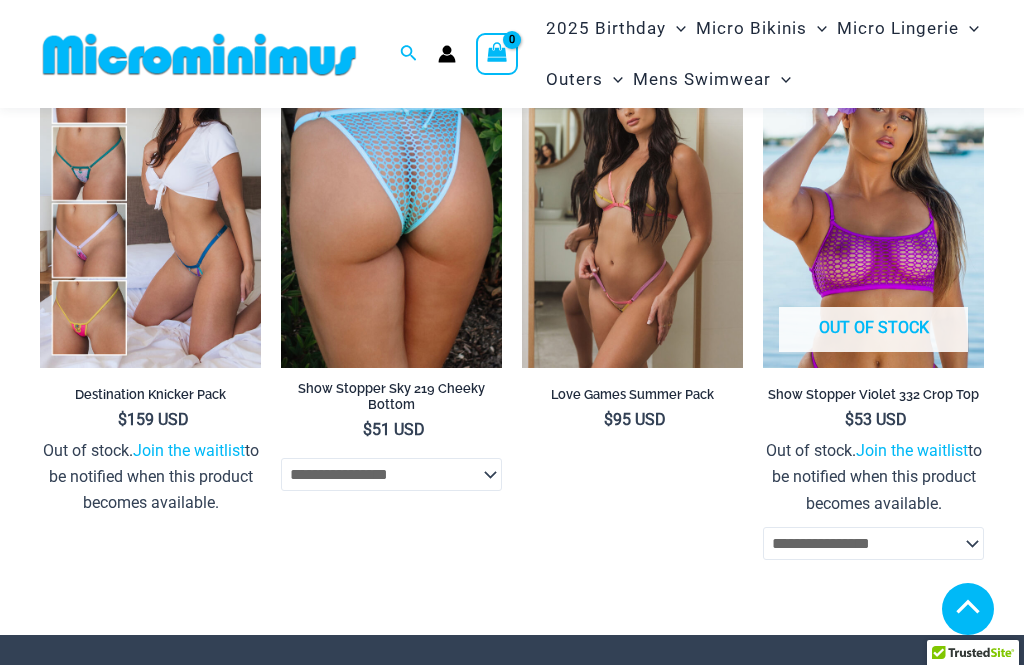click at bounding box center (522, 36) 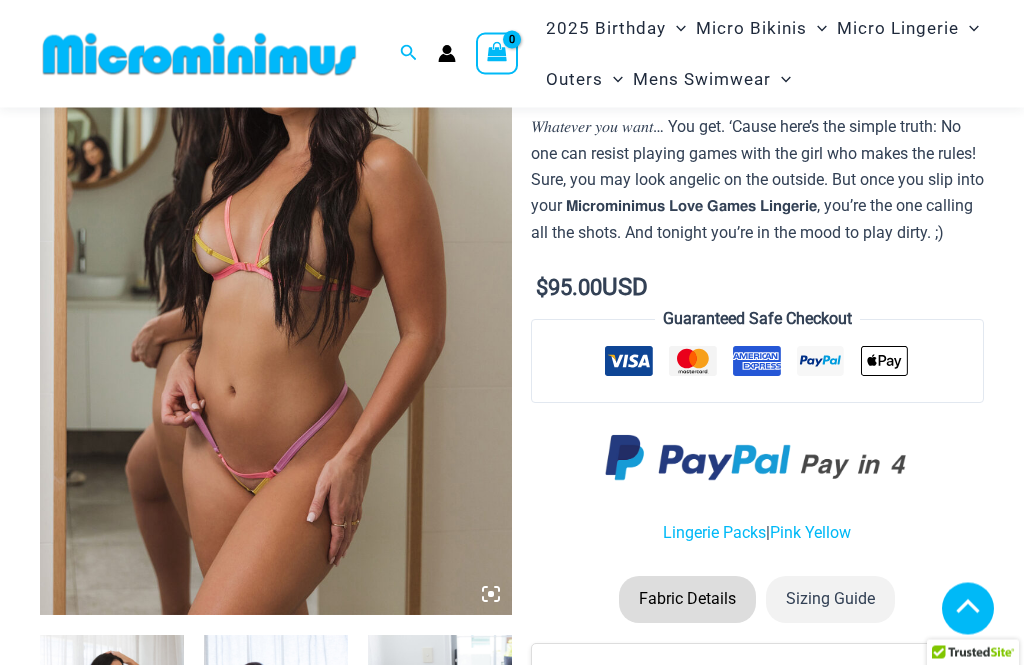 scroll, scrollTop: 231, scrollLeft: 0, axis: vertical 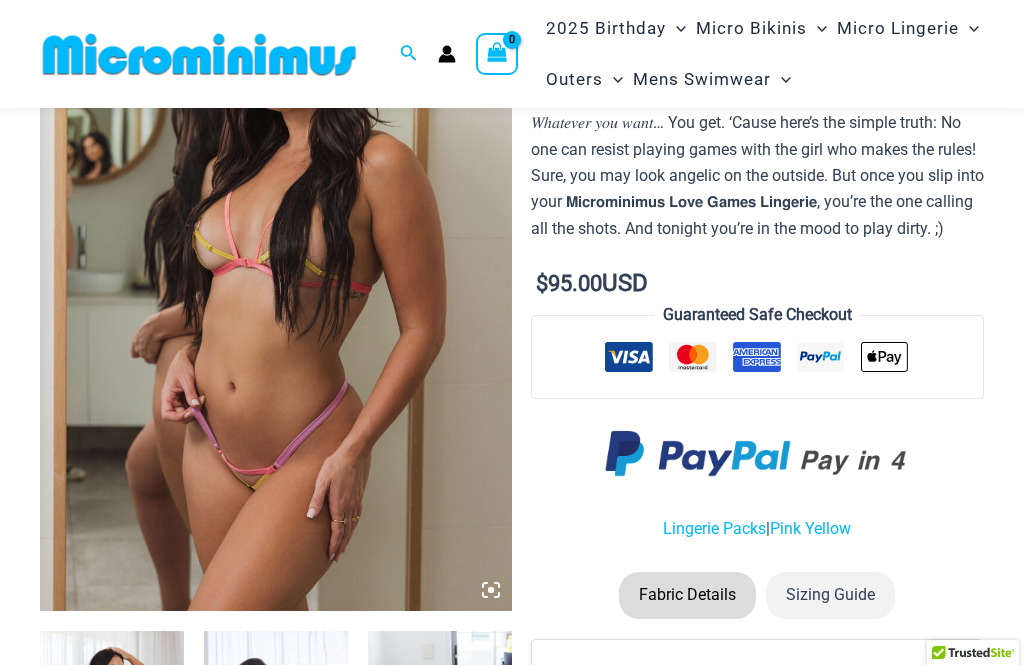 click at bounding box center [276, 257] 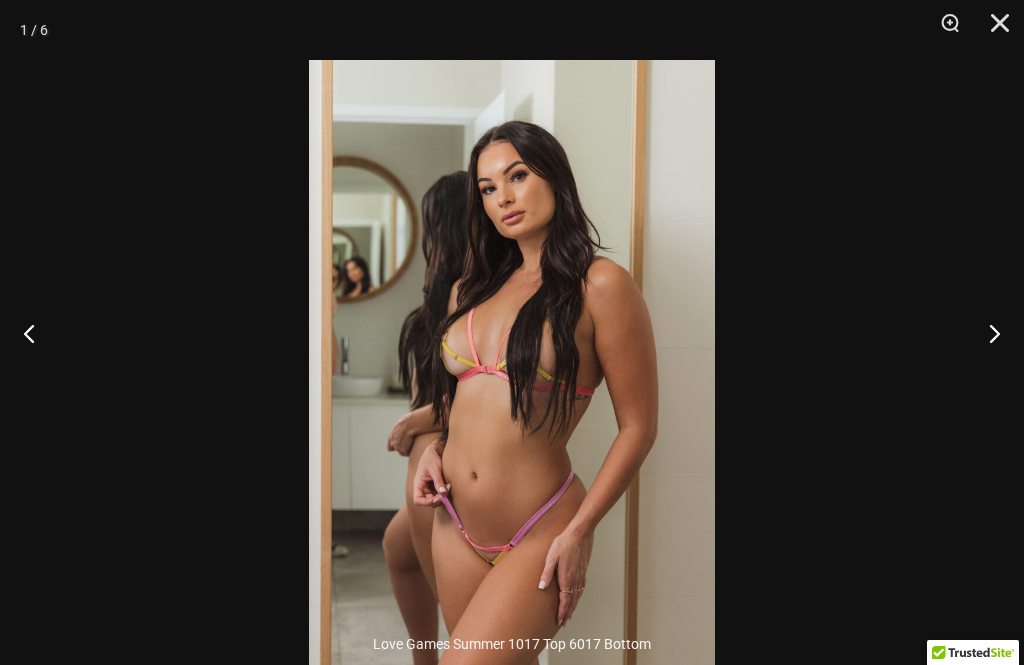 click at bounding box center (943, 30) 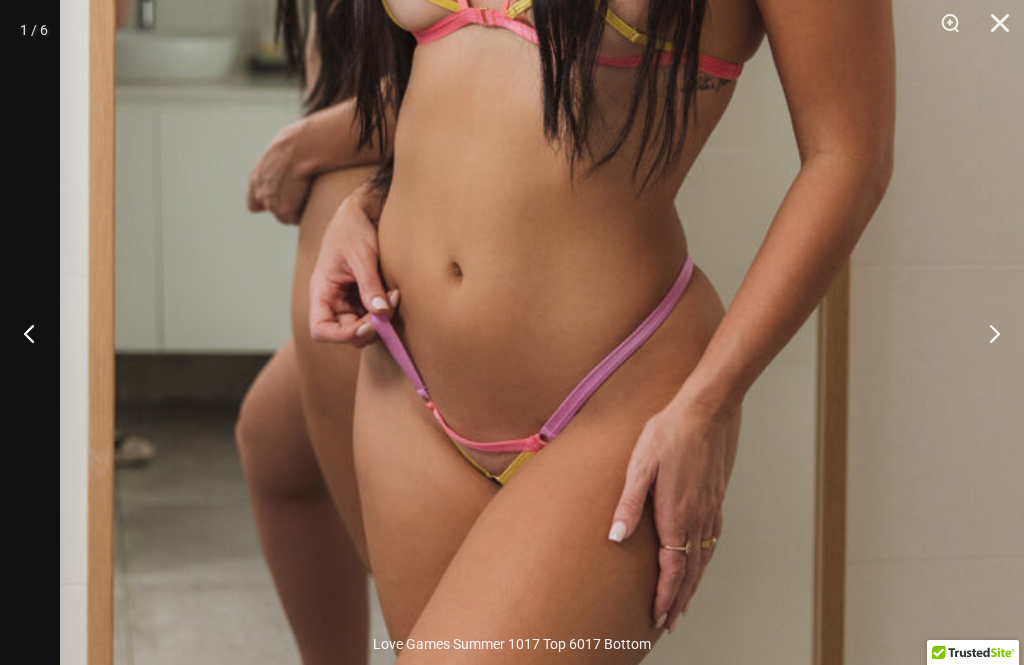 click at bounding box center (986, 333) 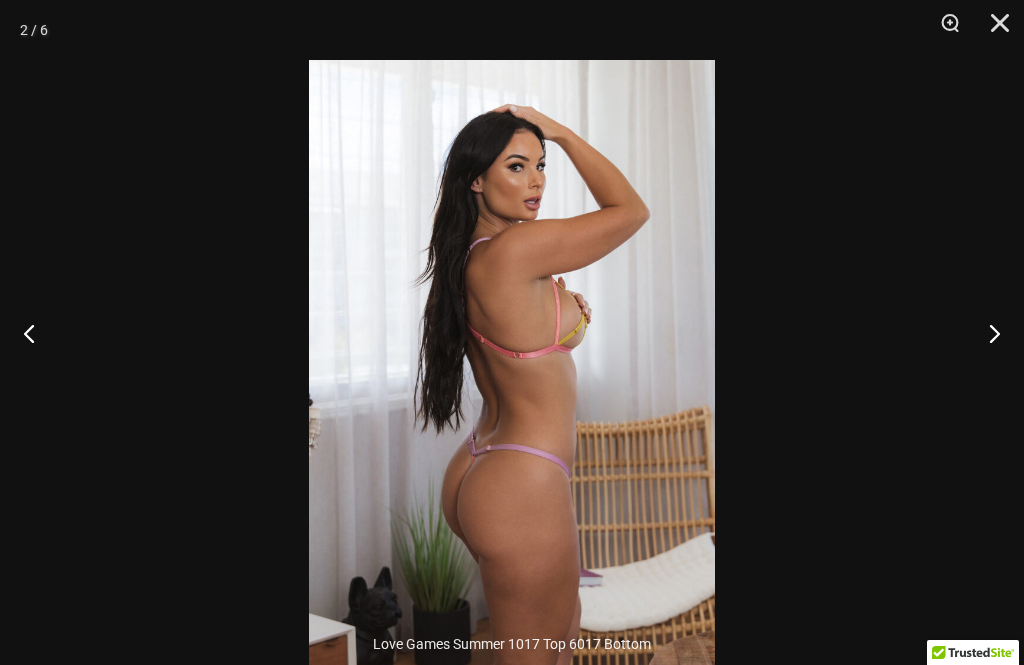 click at bounding box center [986, 333] 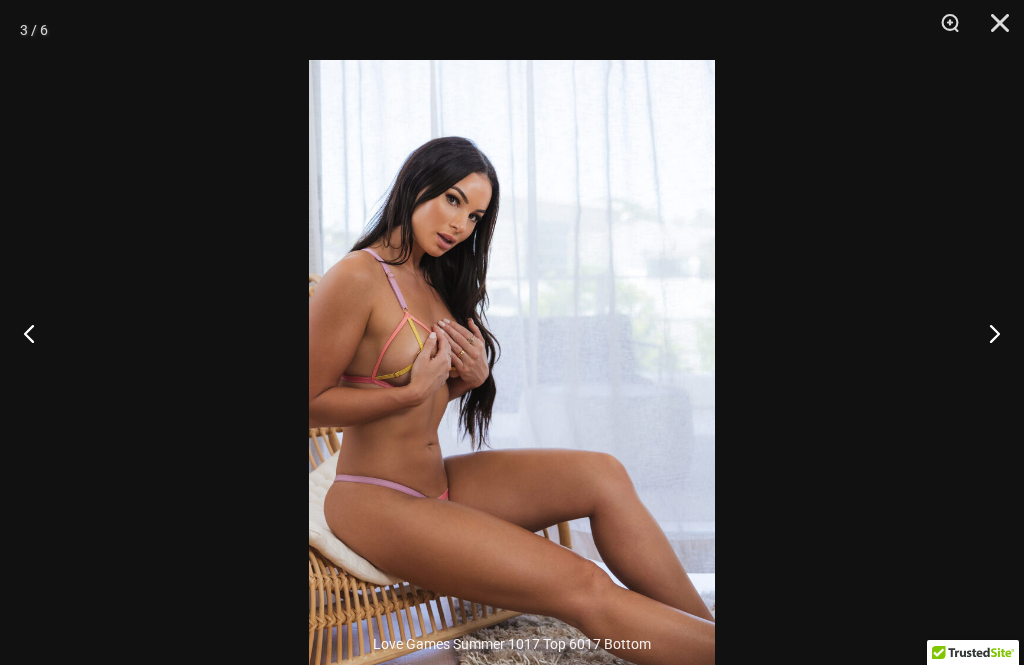click at bounding box center [986, 333] 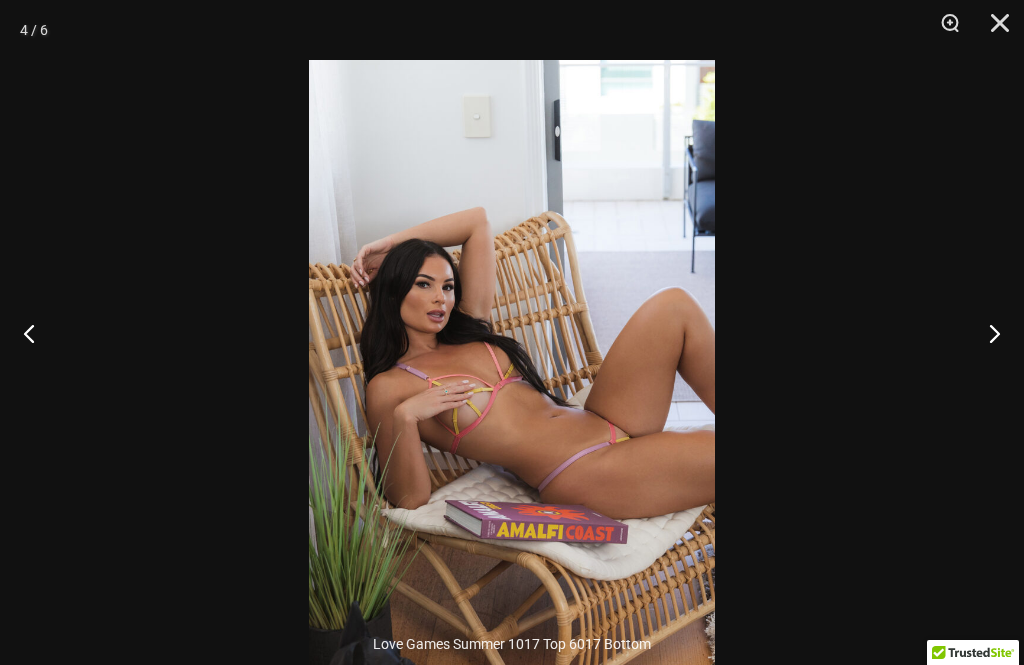 click at bounding box center (943, 30) 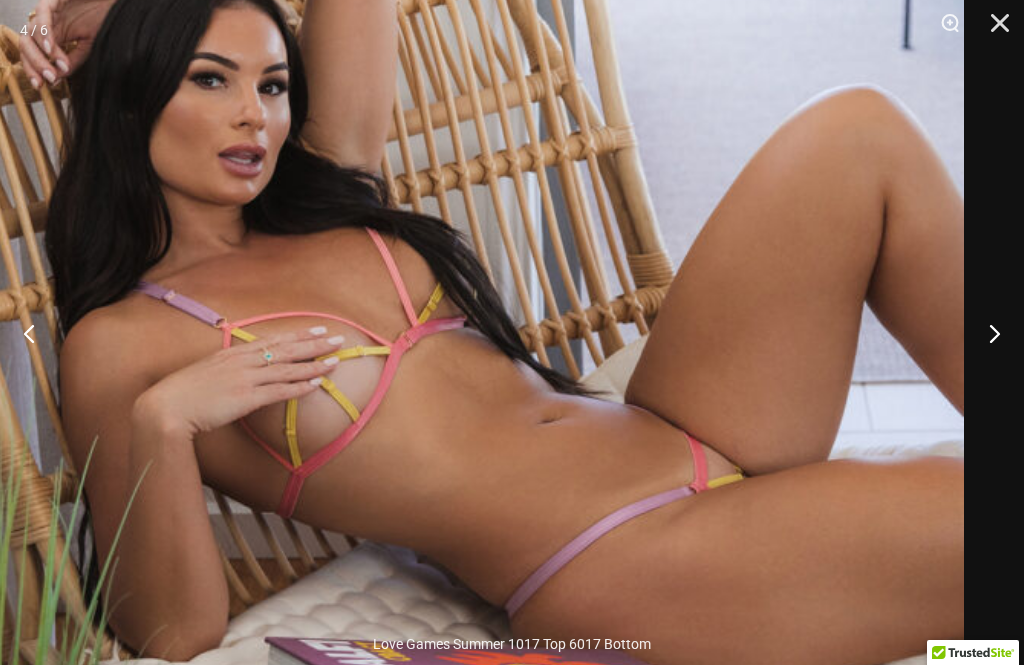 click at bounding box center [986, 333] 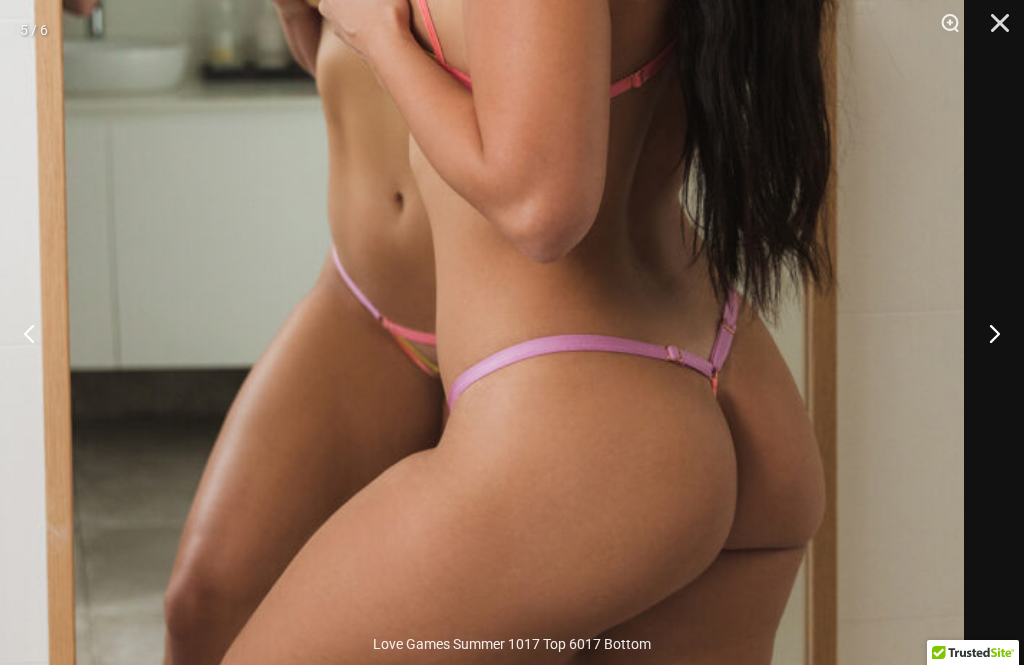 click at bounding box center (986, 333) 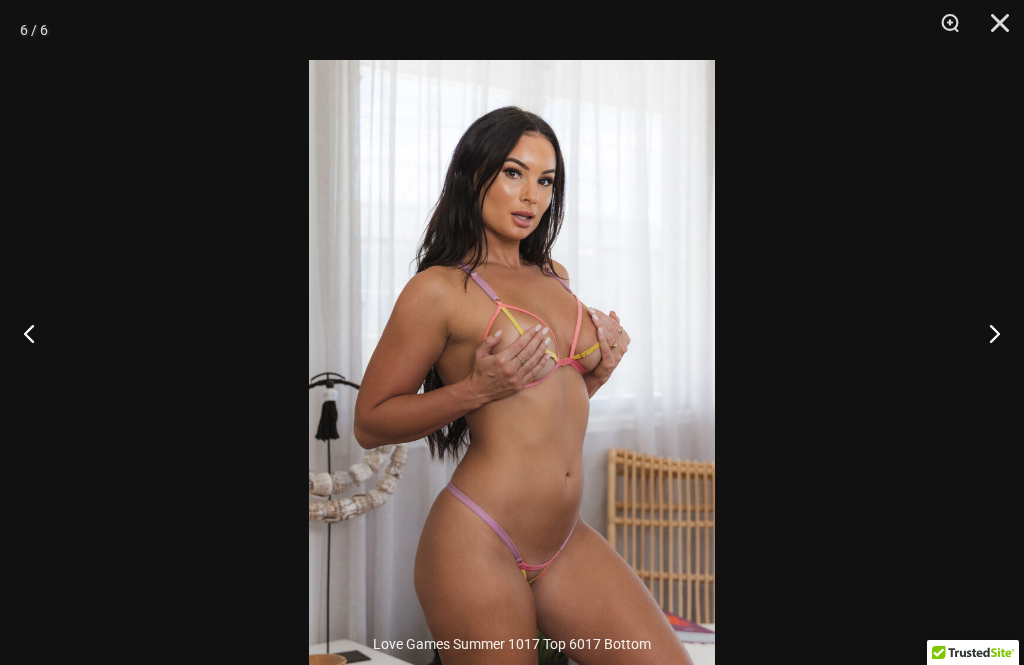click at bounding box center [986, 333] 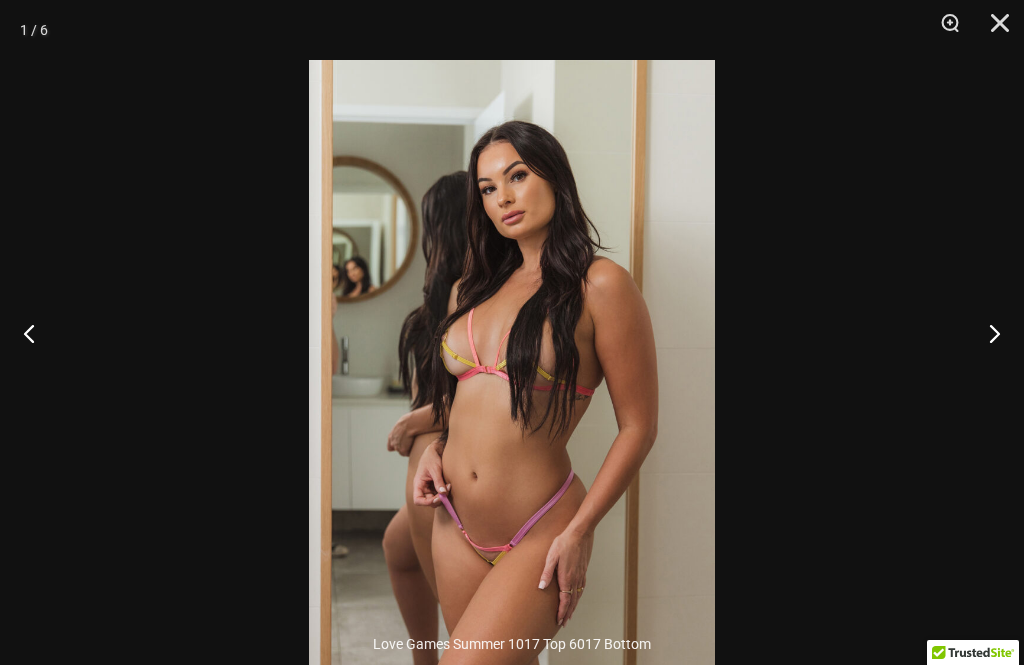 click at bounding box center (943, 30) 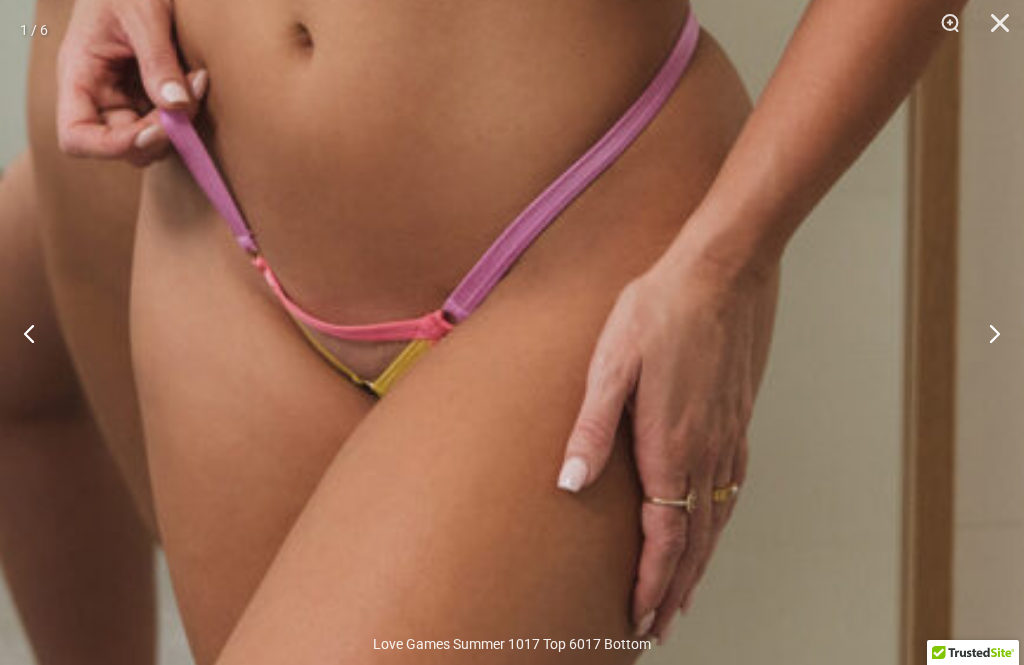 click at bounding box center (37, 333) 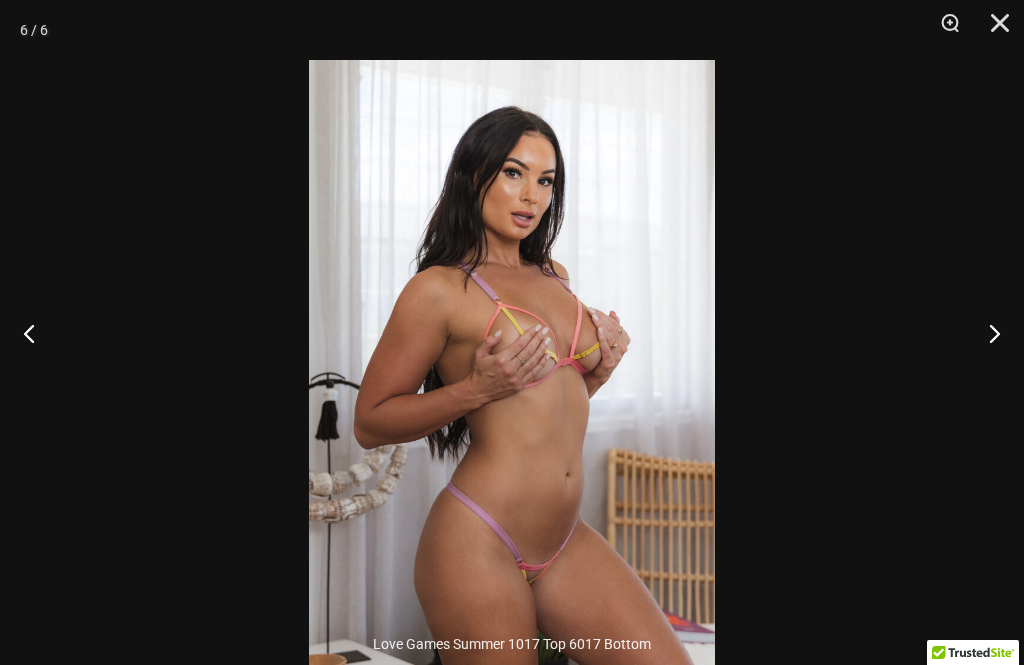 click at bounding box center (986, 333) 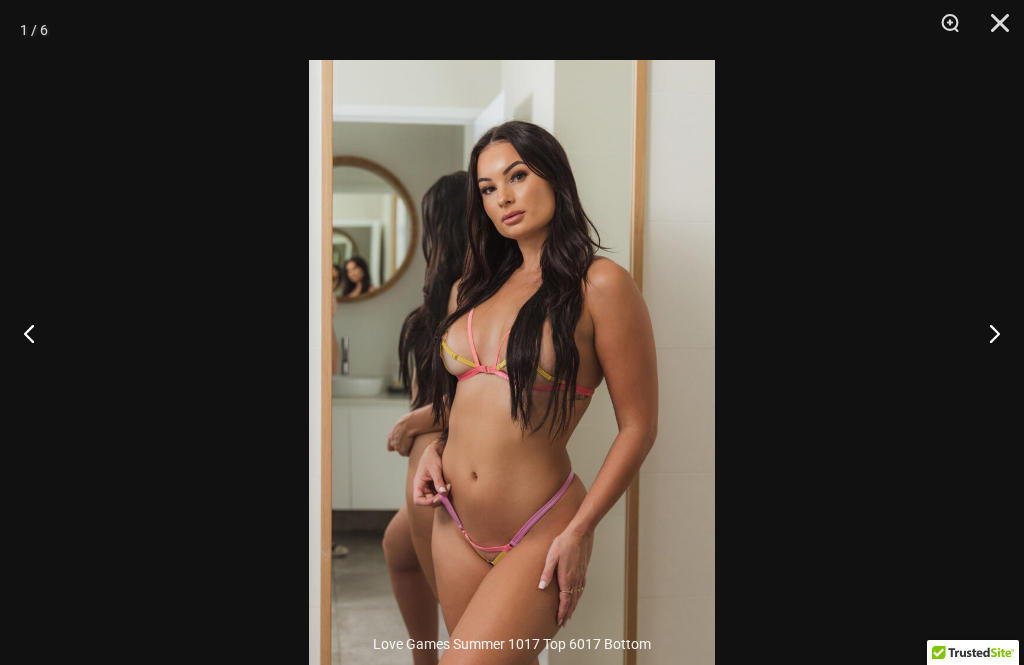 click at bounding box center [986, 333] 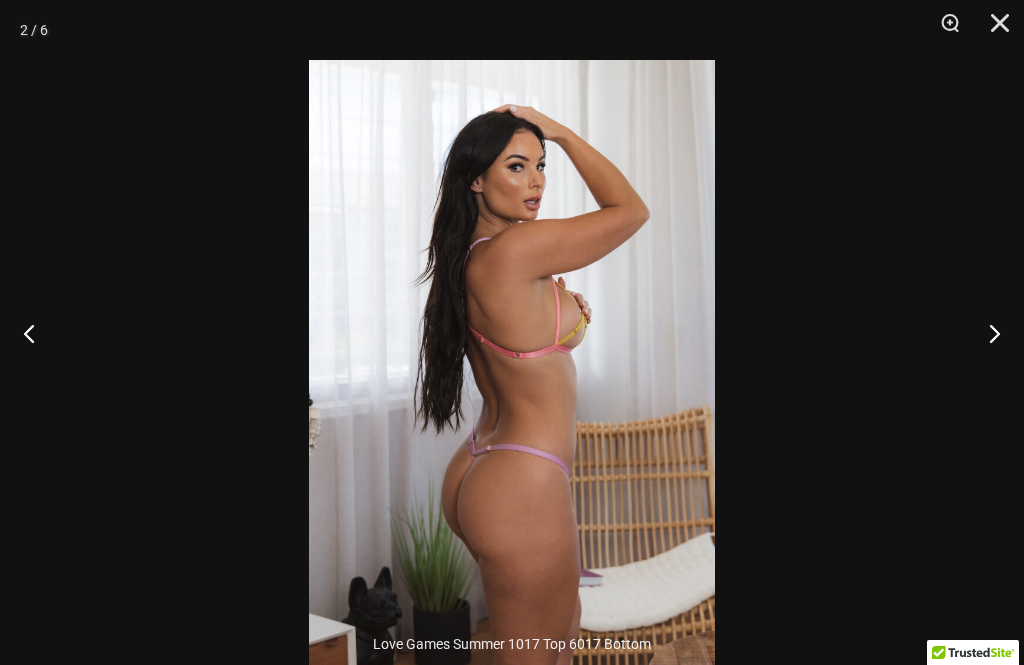 click at bounding box center [986, 333] 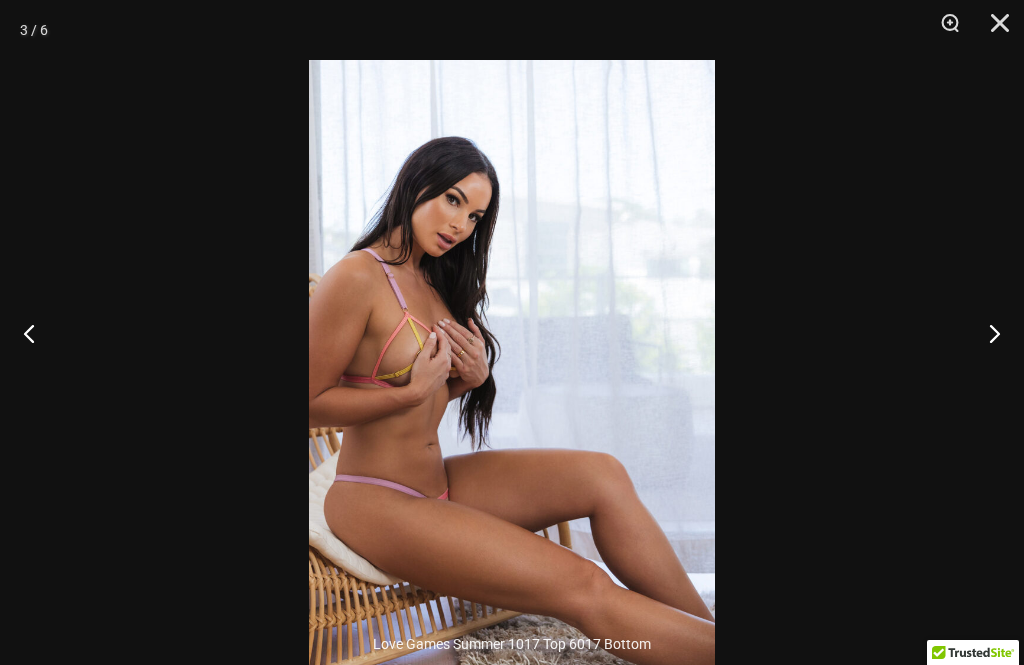 click at bounding box center [993, 30] 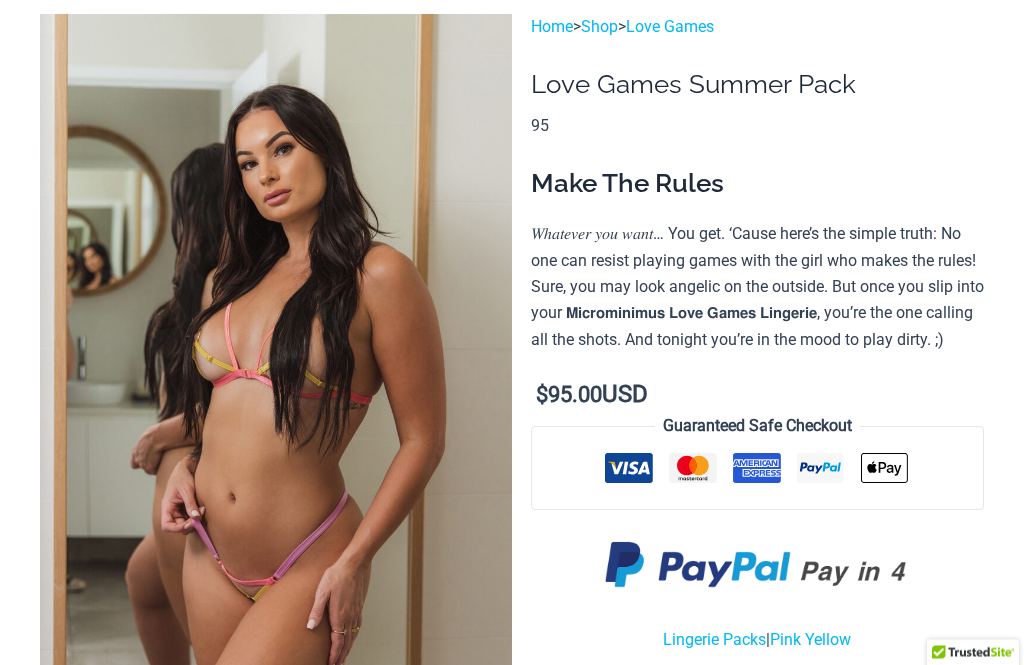 scroll, scrollTop: 0, scrollLeft: 0, axis: both 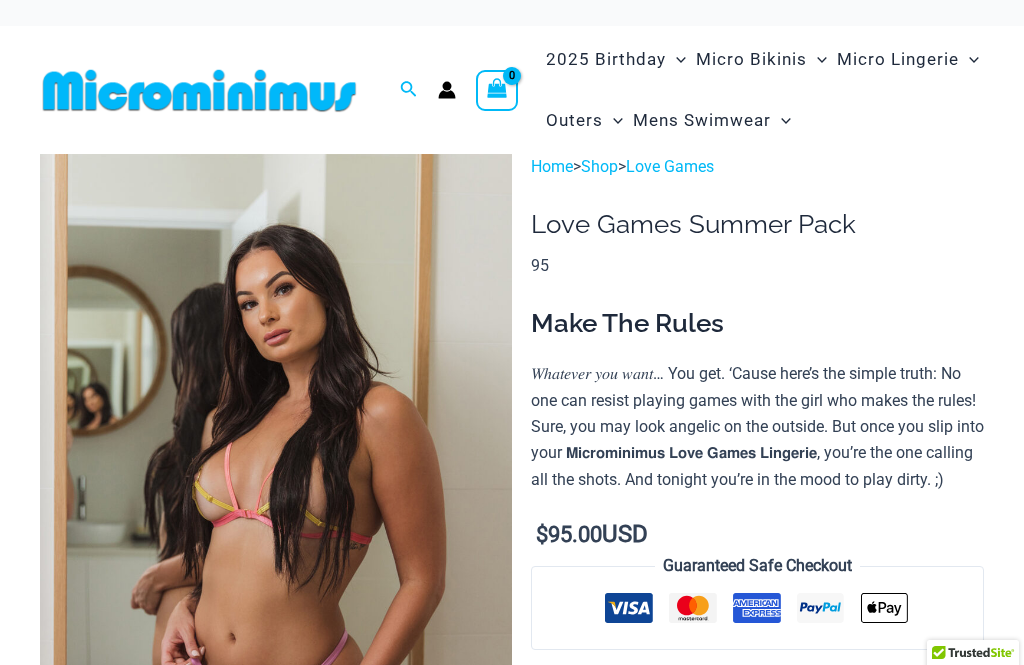 click on "Mens Swim Trunks" at bounding box center [-15257, 185] 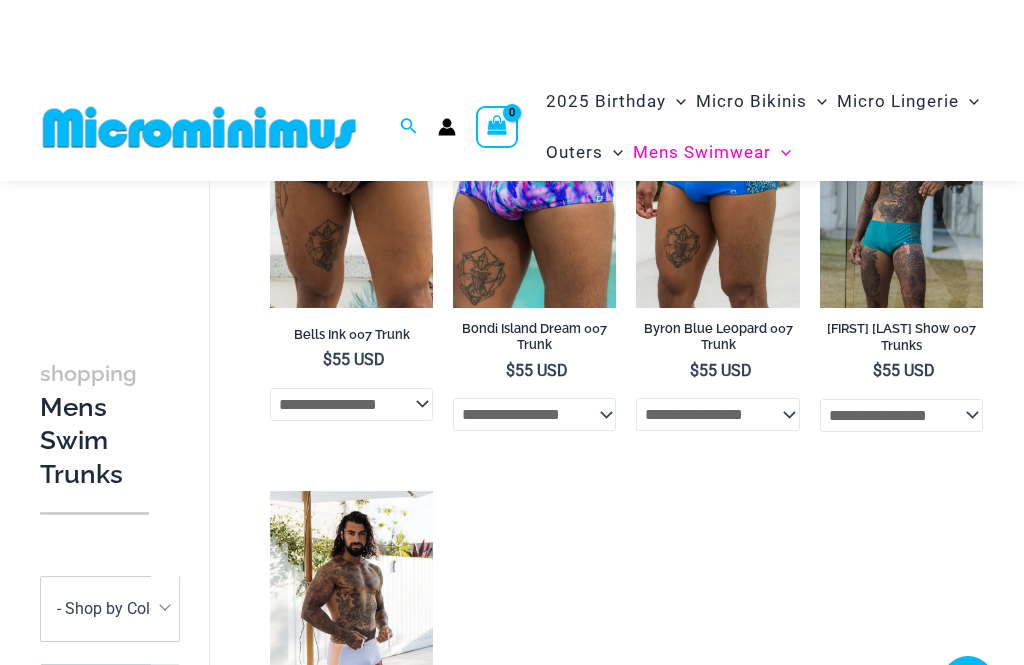 scroll, scrollTop: 0, scrollLeft: 0, axis: both 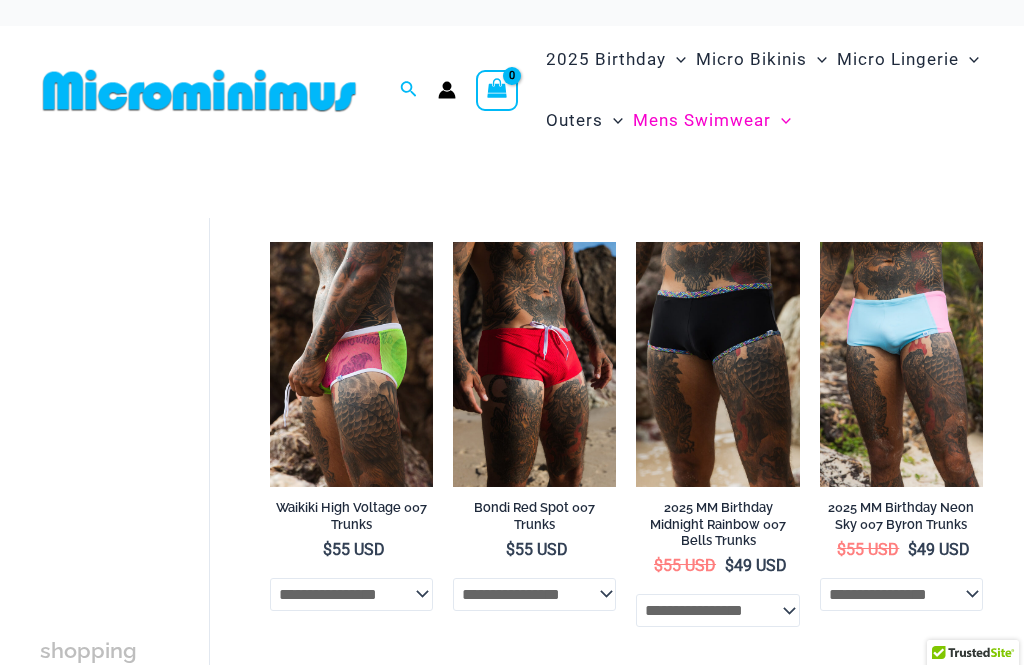 click on "Mens Swim Briefs" at bounding box center [-15260, 258] 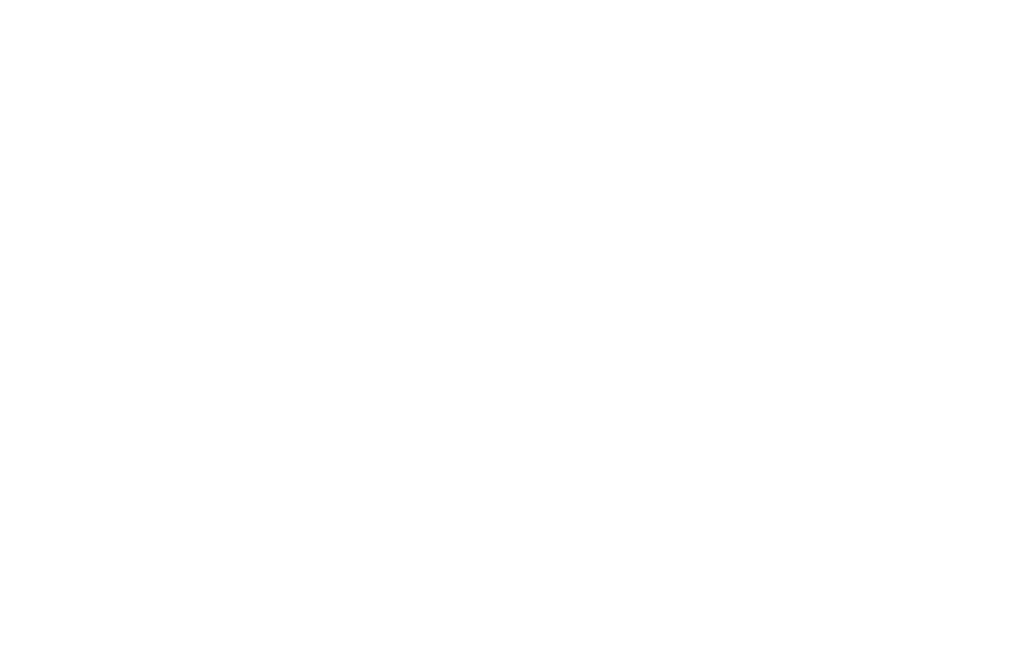 scroll, scrollTop: 0, scrollLeft: 0, axis: both 